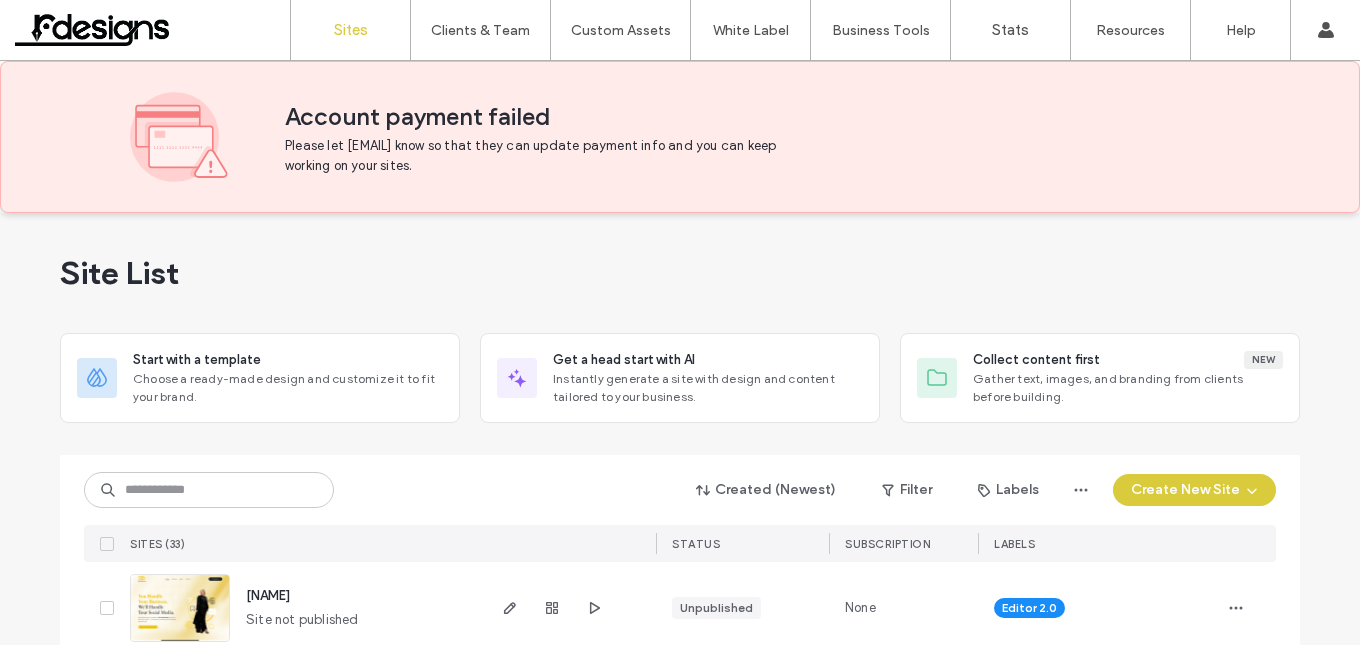 scroll, scrollTop: 0, scrollLeft: 0, axis: both 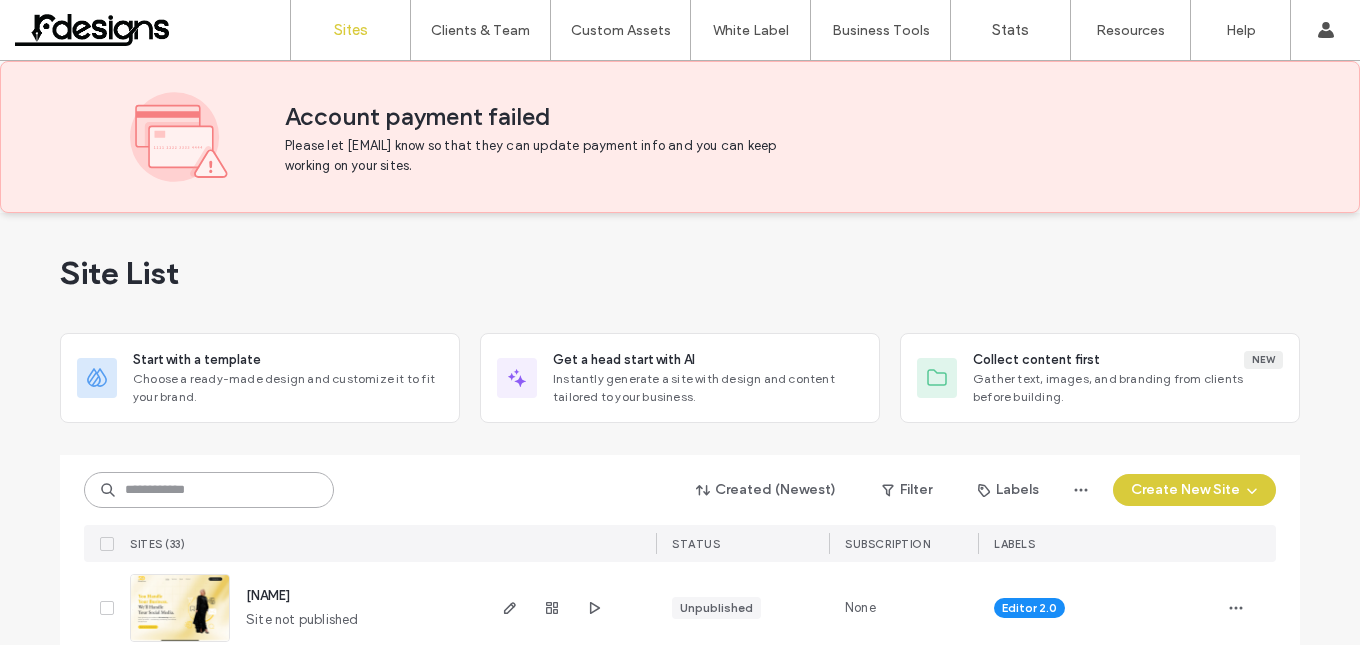 click at bounding box center (209, 490) 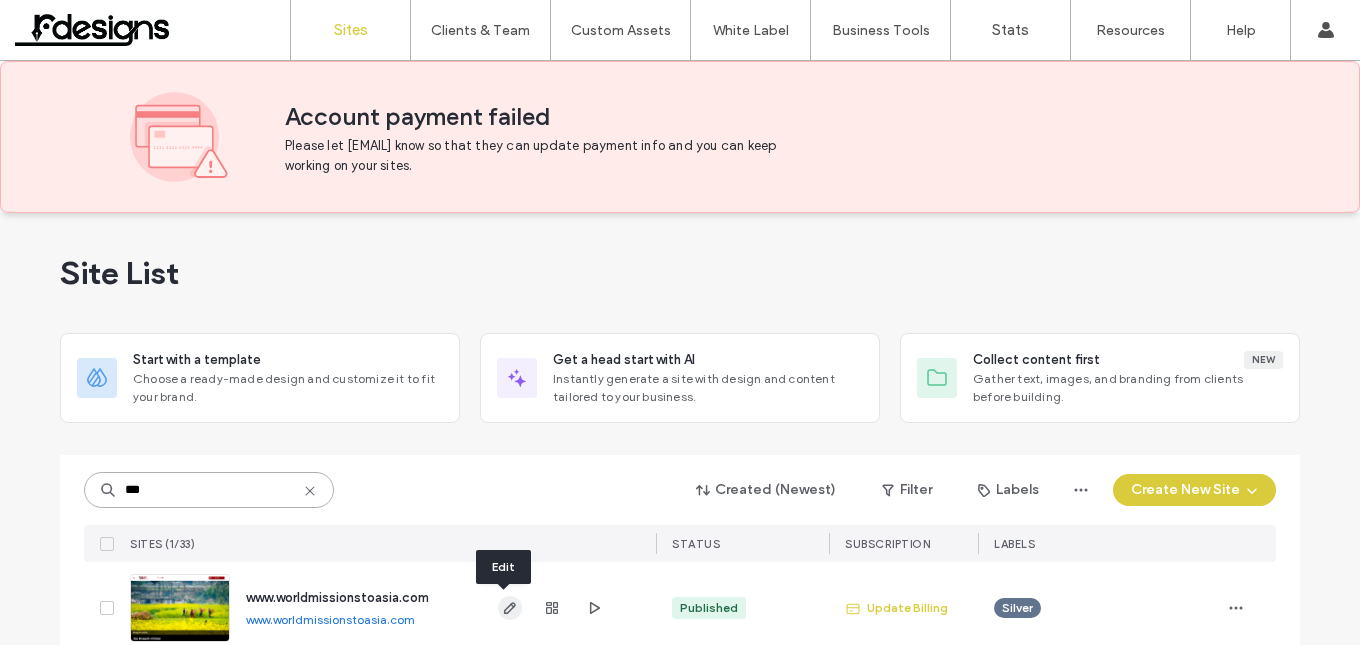 type on "***" 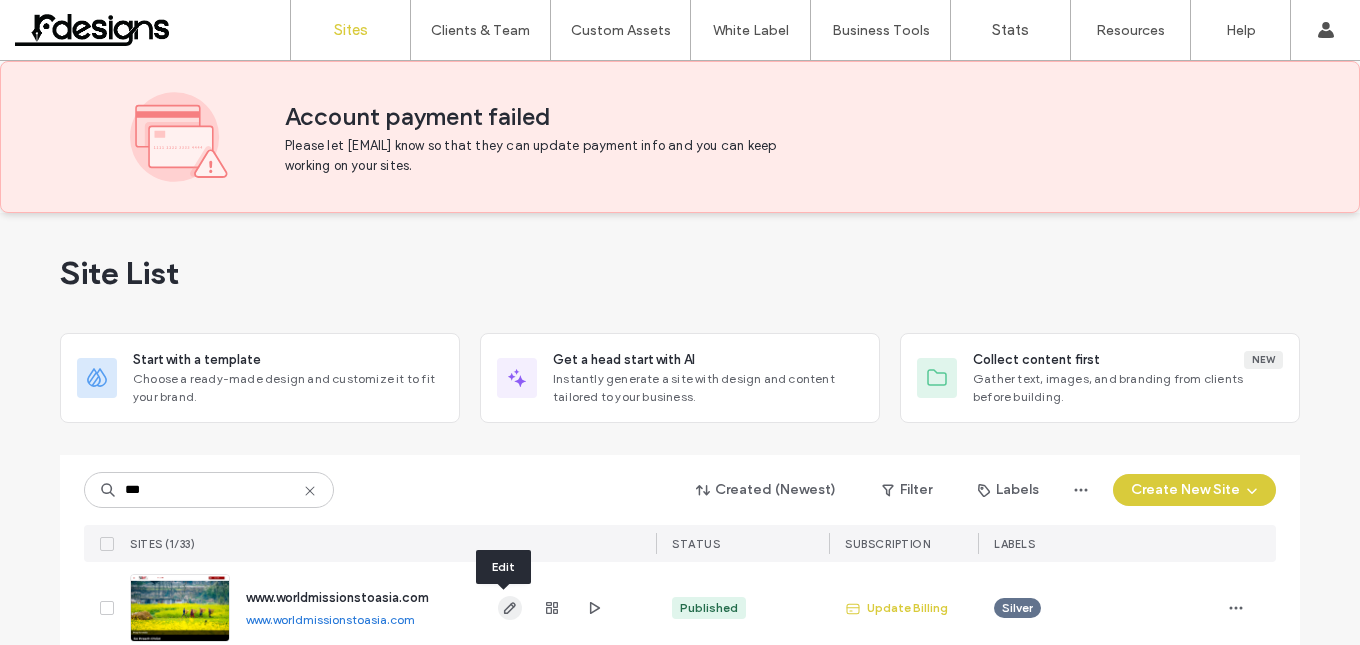 click 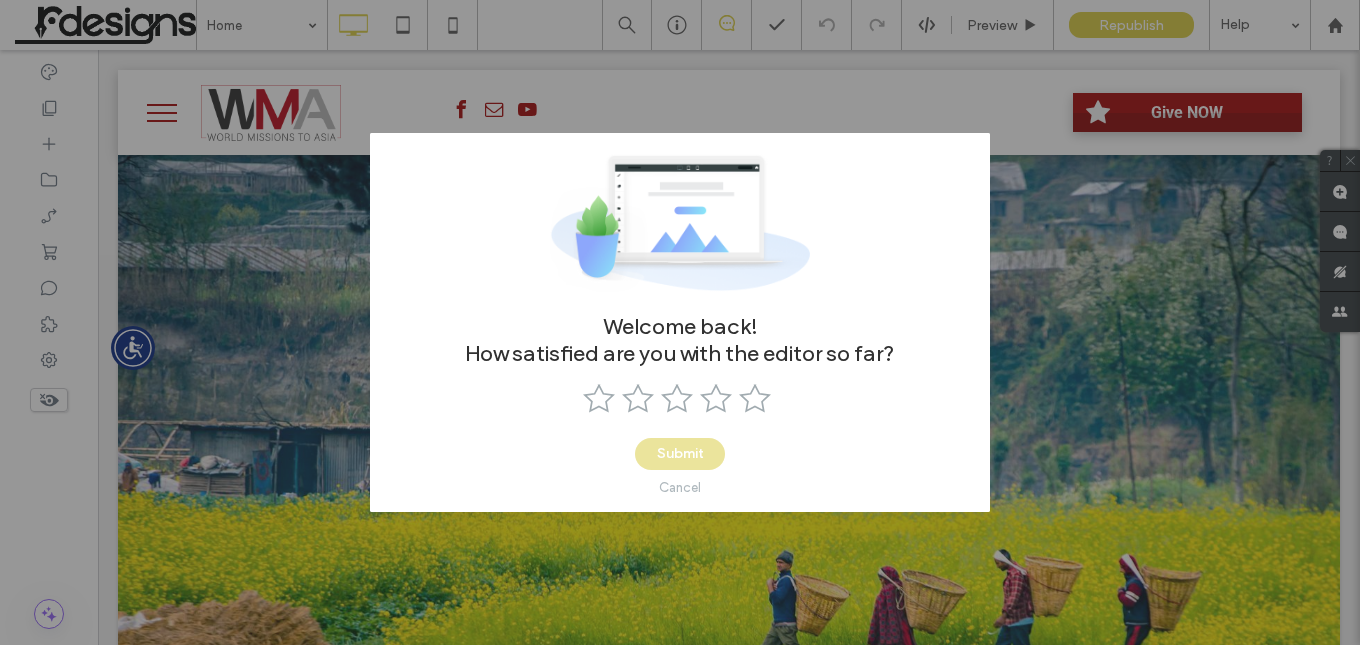 scroll, scrollTop: 0, scrollLeft: 0, axis: both 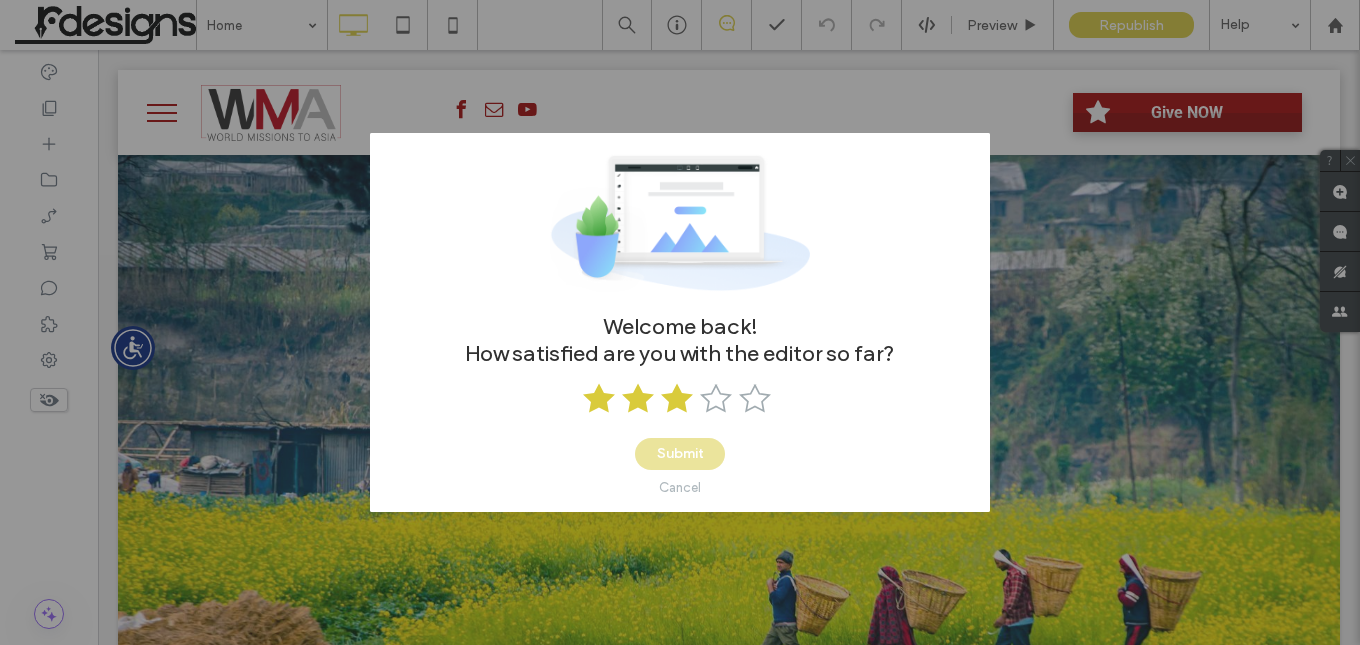 click 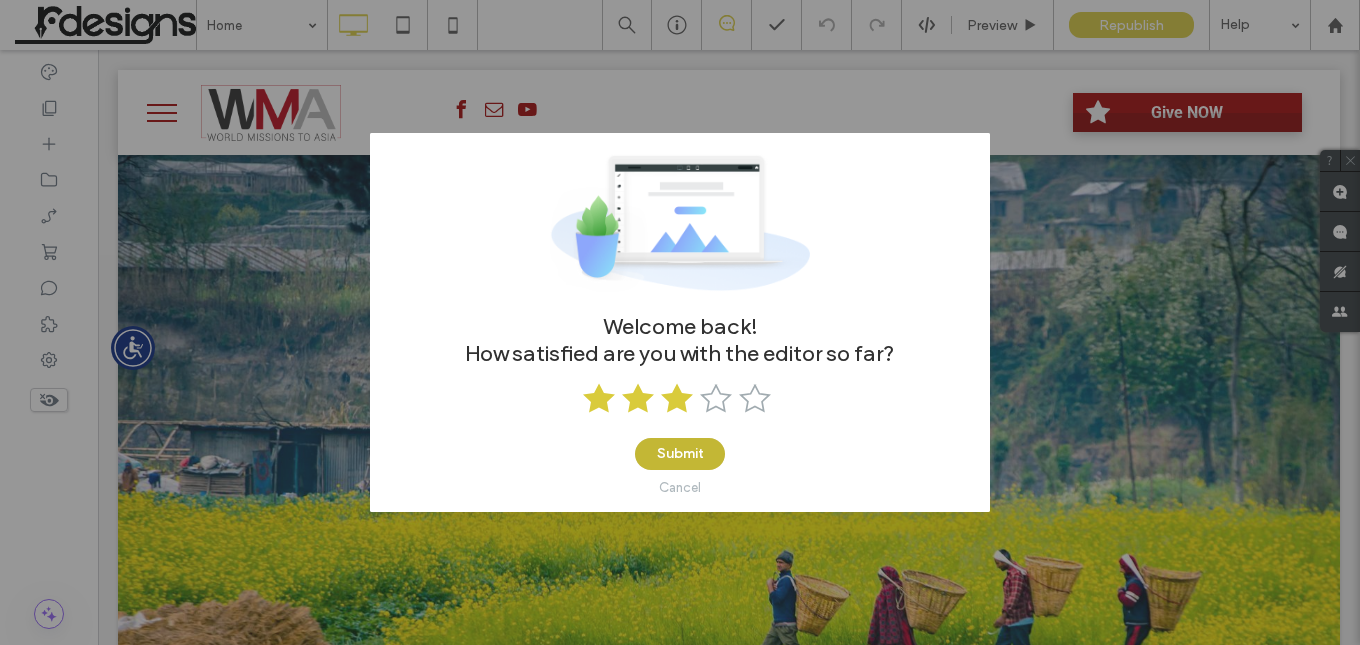 click on "Submit" at bounding box center [680, 454] 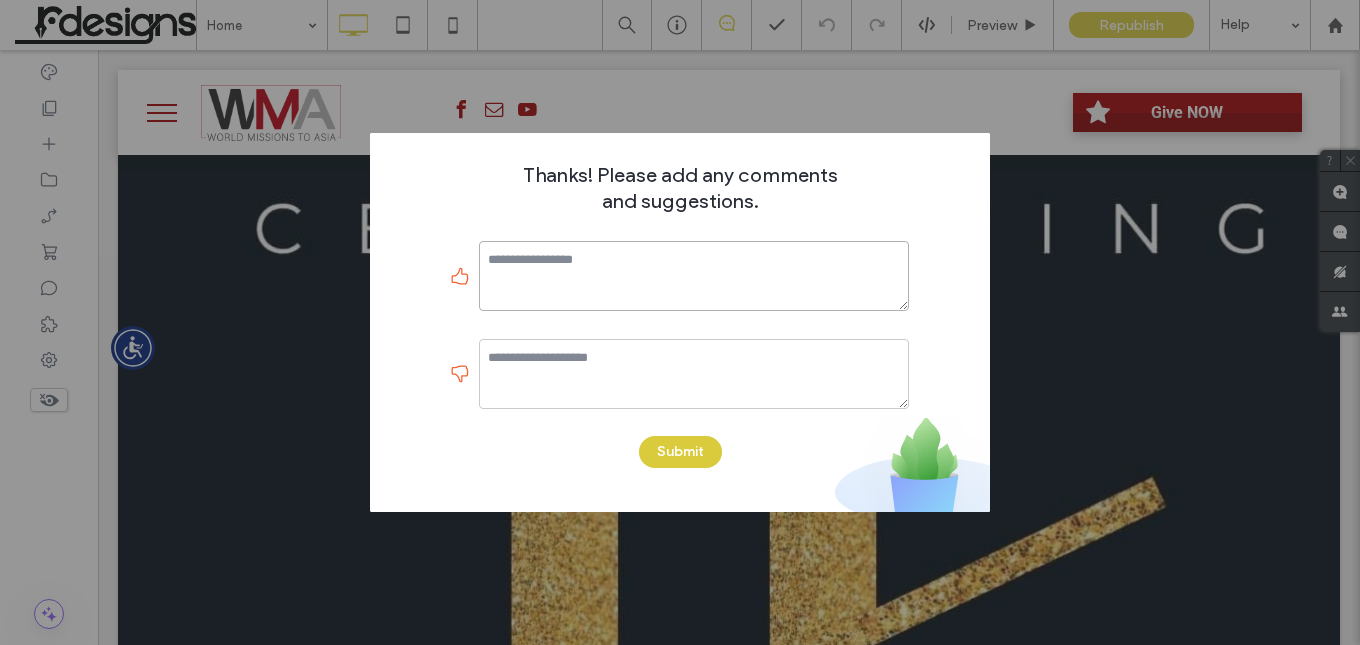 click at bounding box center (694, 276) 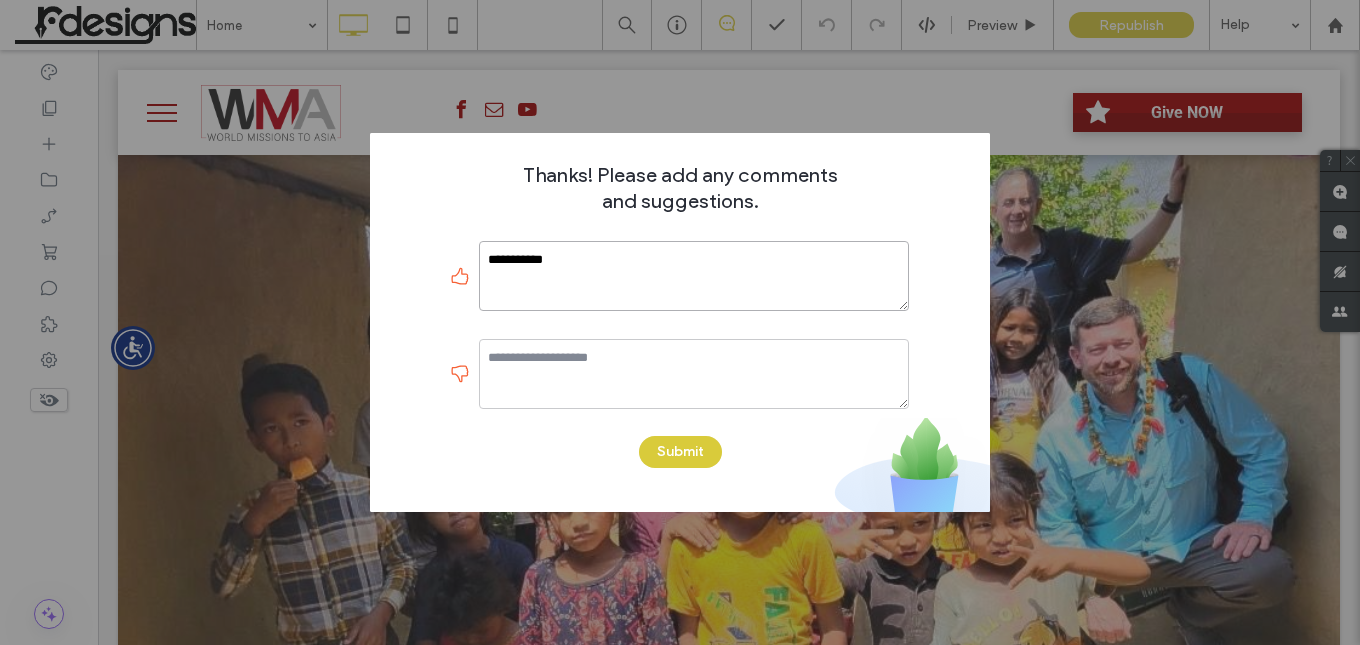 drag, startPoint x: 608, startPoint y: 260, endPoint x: 466, endPoint y: 248, distance: 142.50613 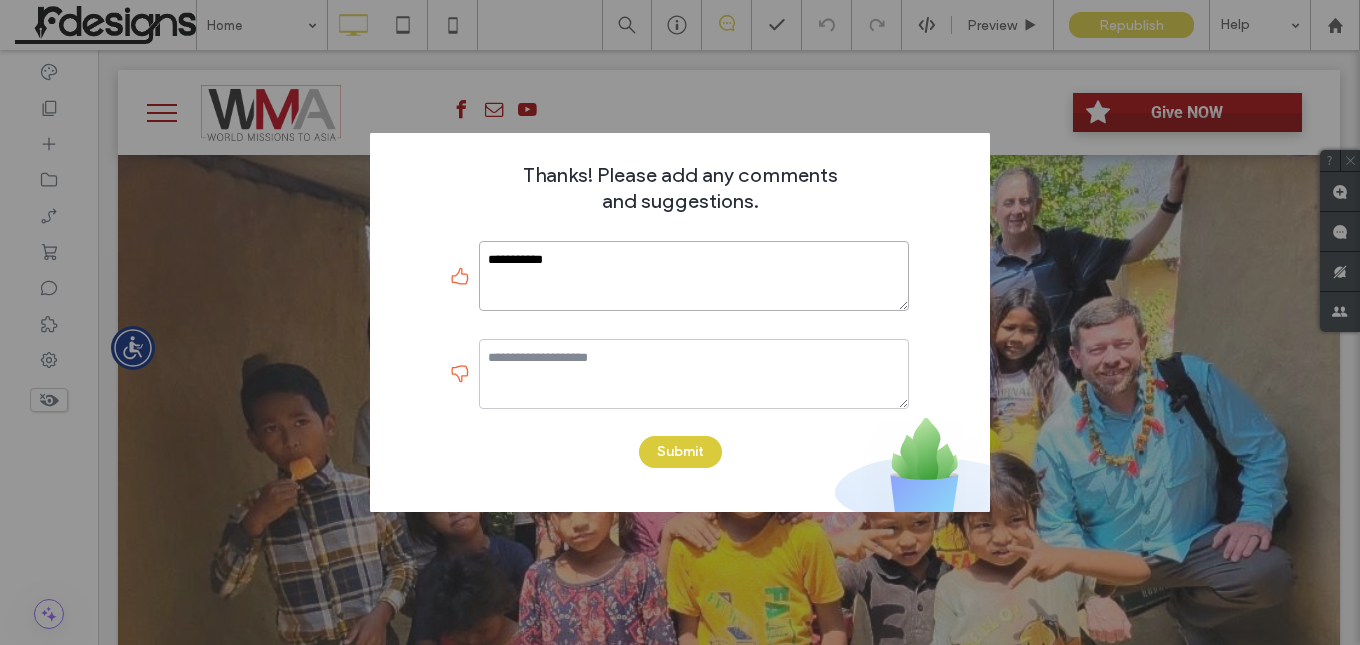click on "**********" at bounding box center (680, 276) 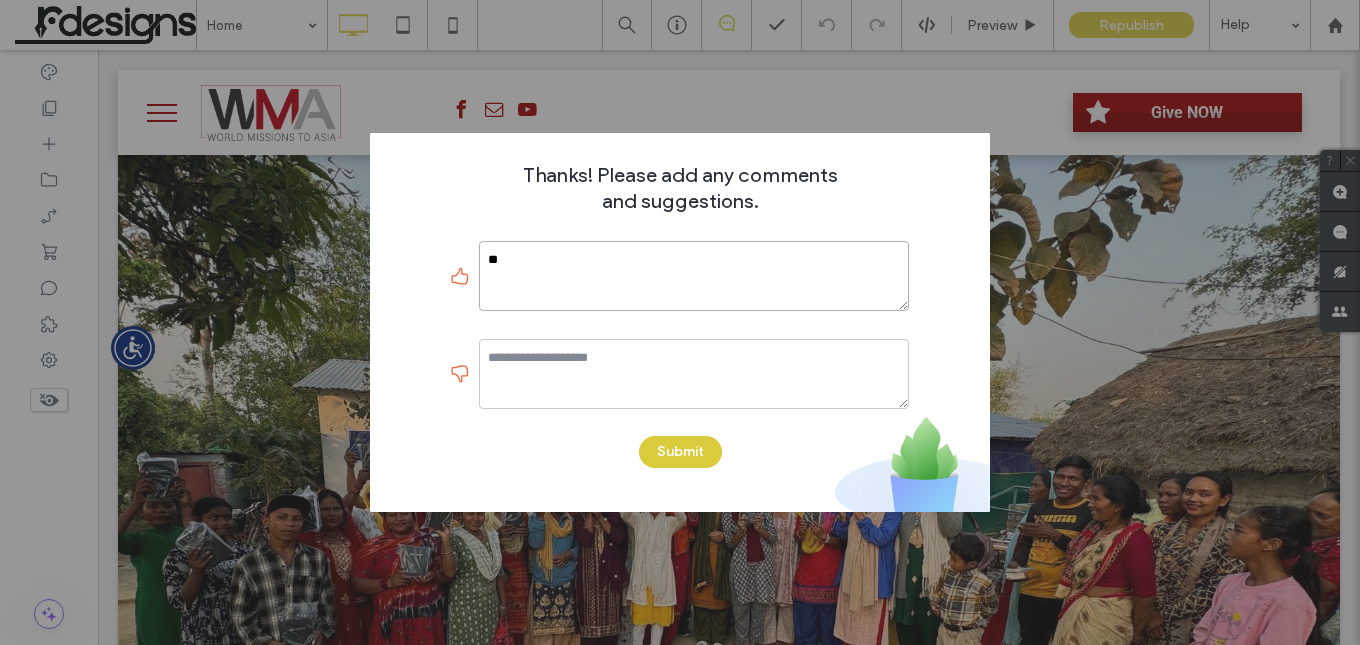 type on "*" 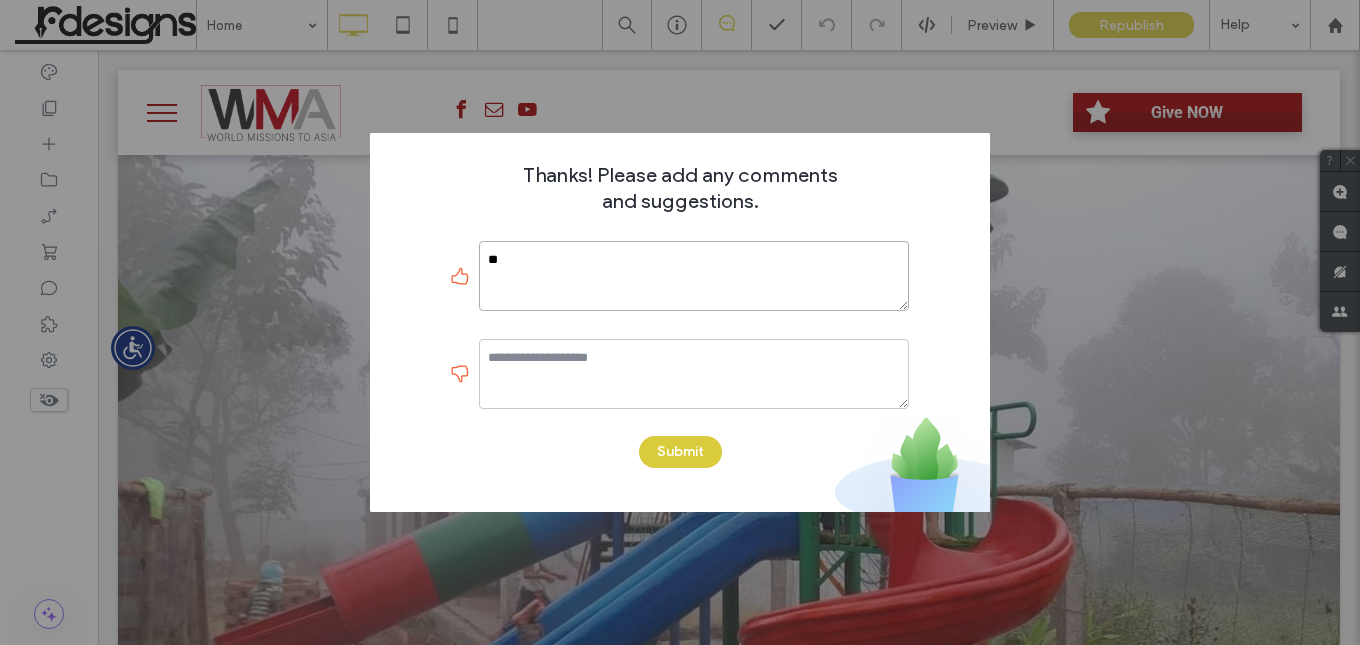 type on "**" 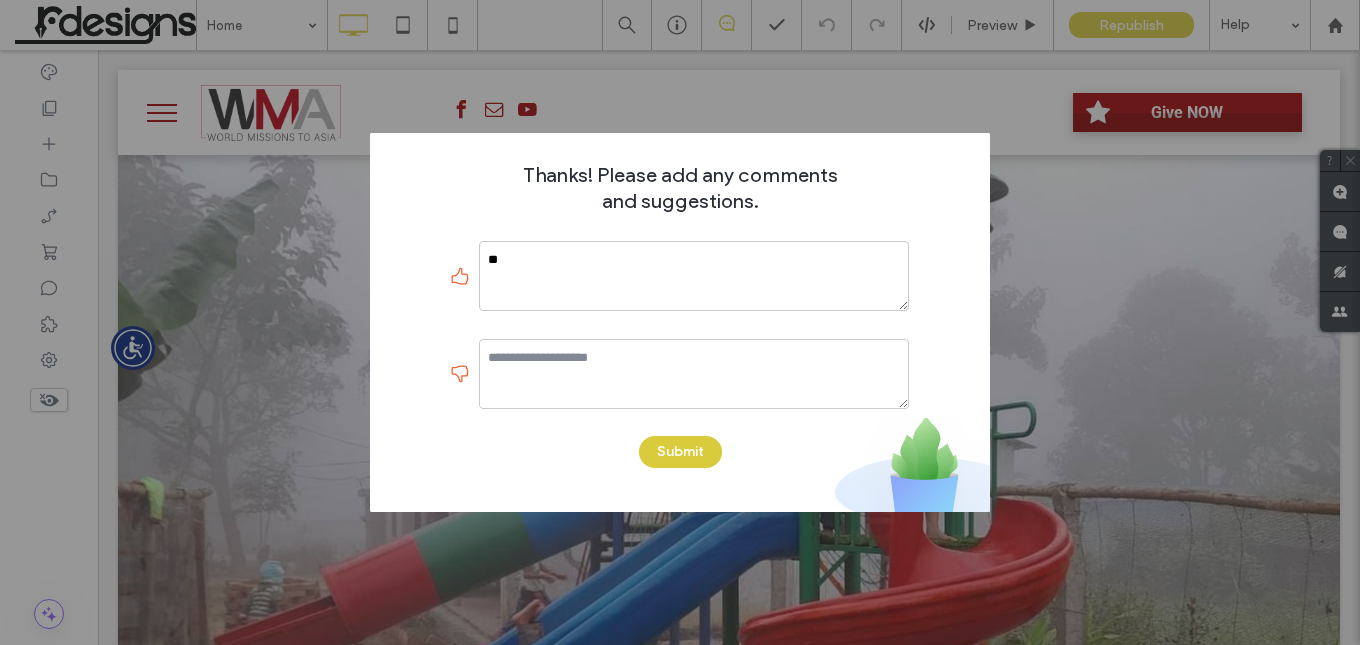 click on "Thanks! Please add any comments and suggestions. ** Submit" at bounding box center (680, 322) 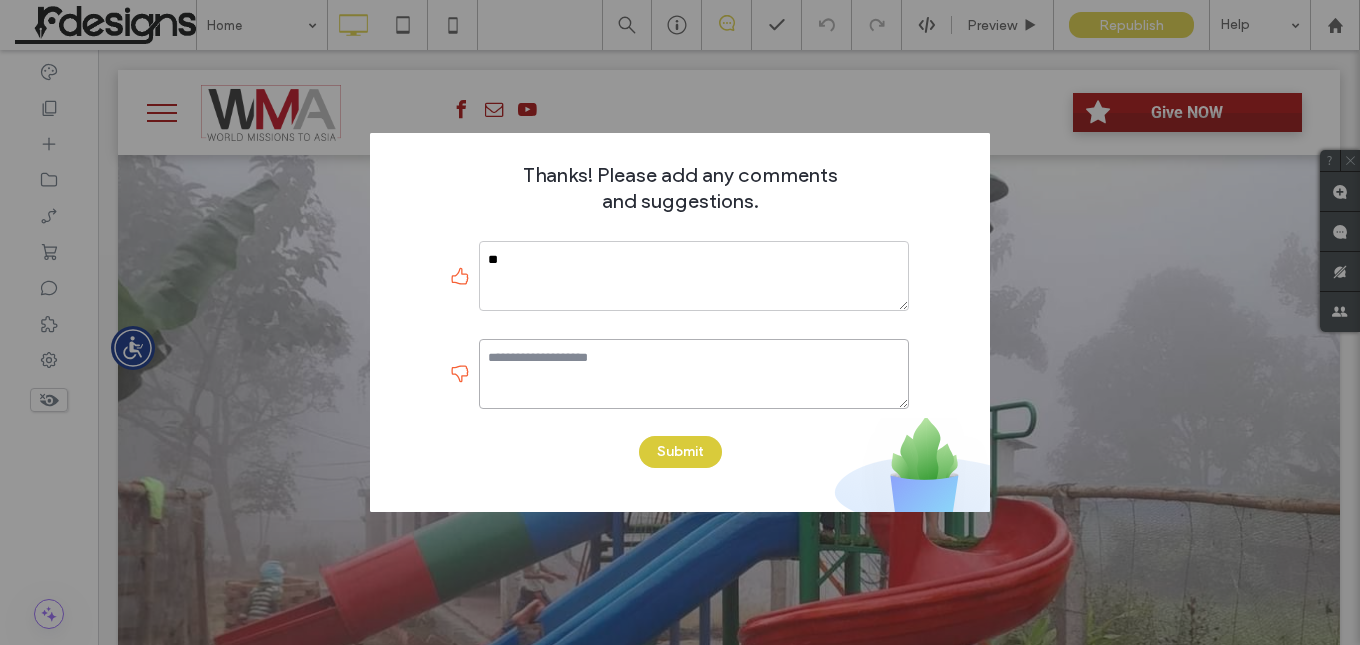 click at bounding box center (694, 374) 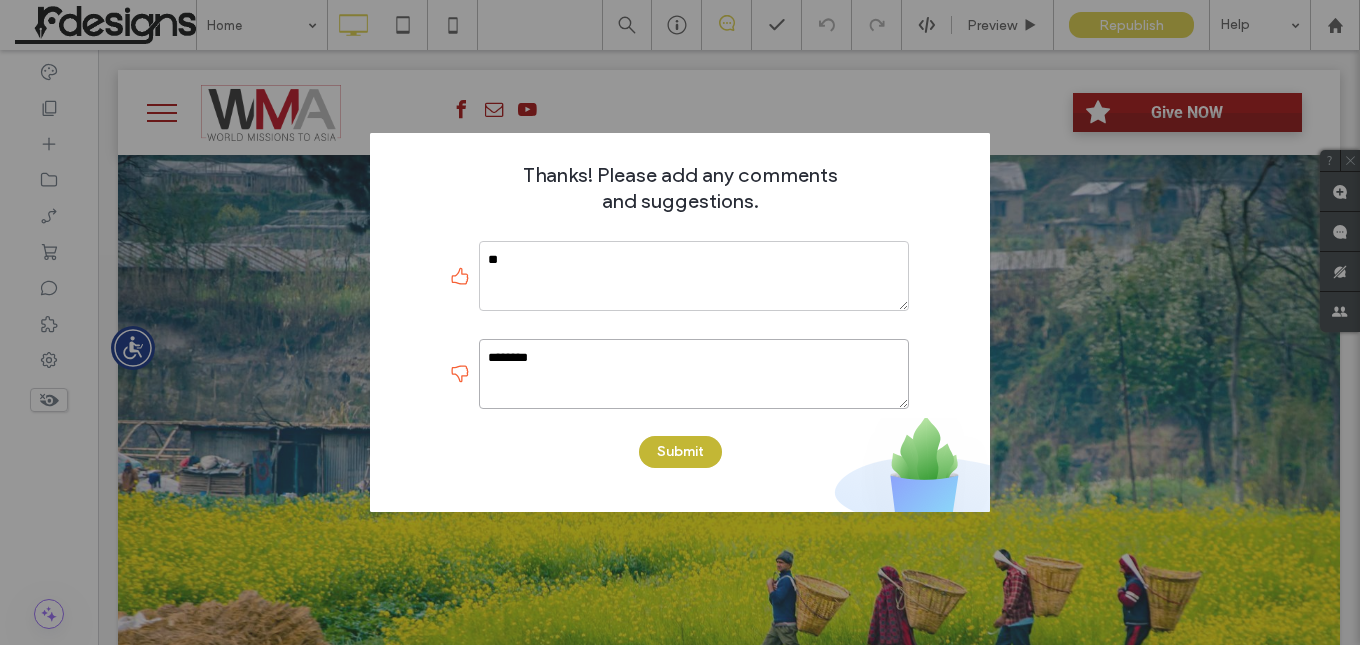 type on "*******" 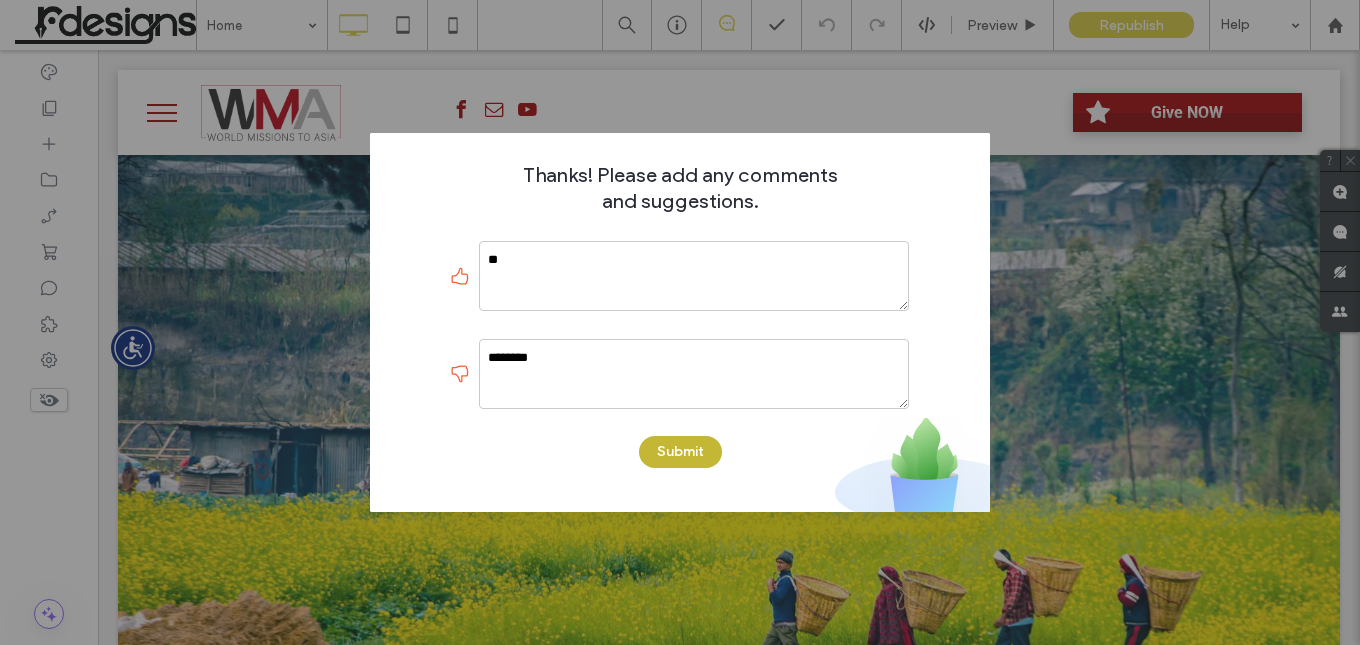 click on "Submit" at bounding box center (680, 452) 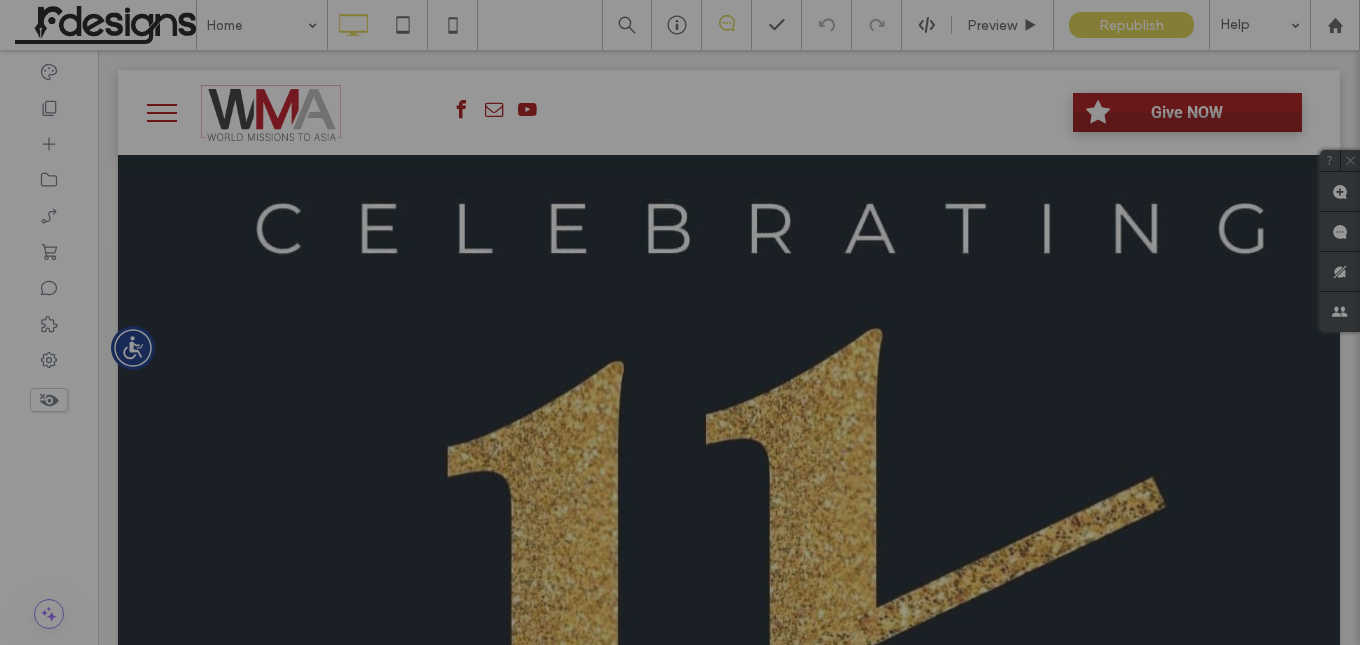 click at bounding box center [680, 322] 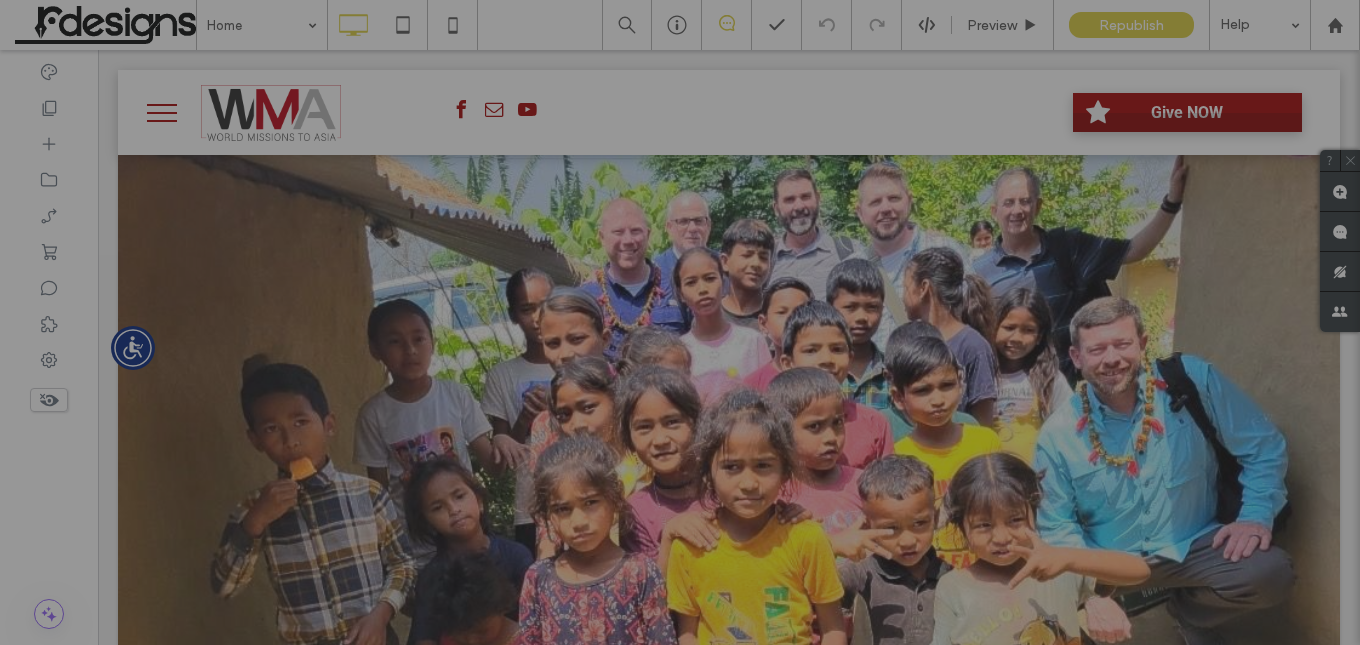 drag, startPoint x: 40, startPoint y: 561, endPoint x: 466, endPoint y: 285, distance: 507.59433 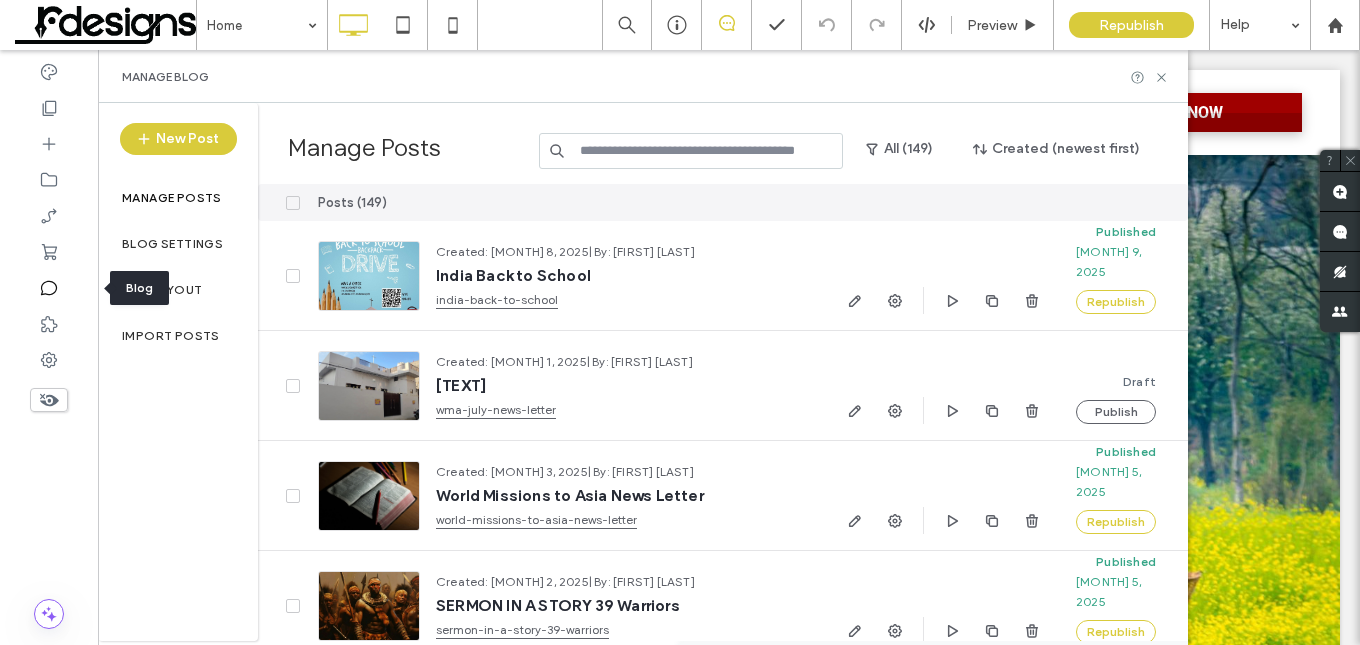 scroll, scrollTop: 0, scrollLeft: 0, axis: both 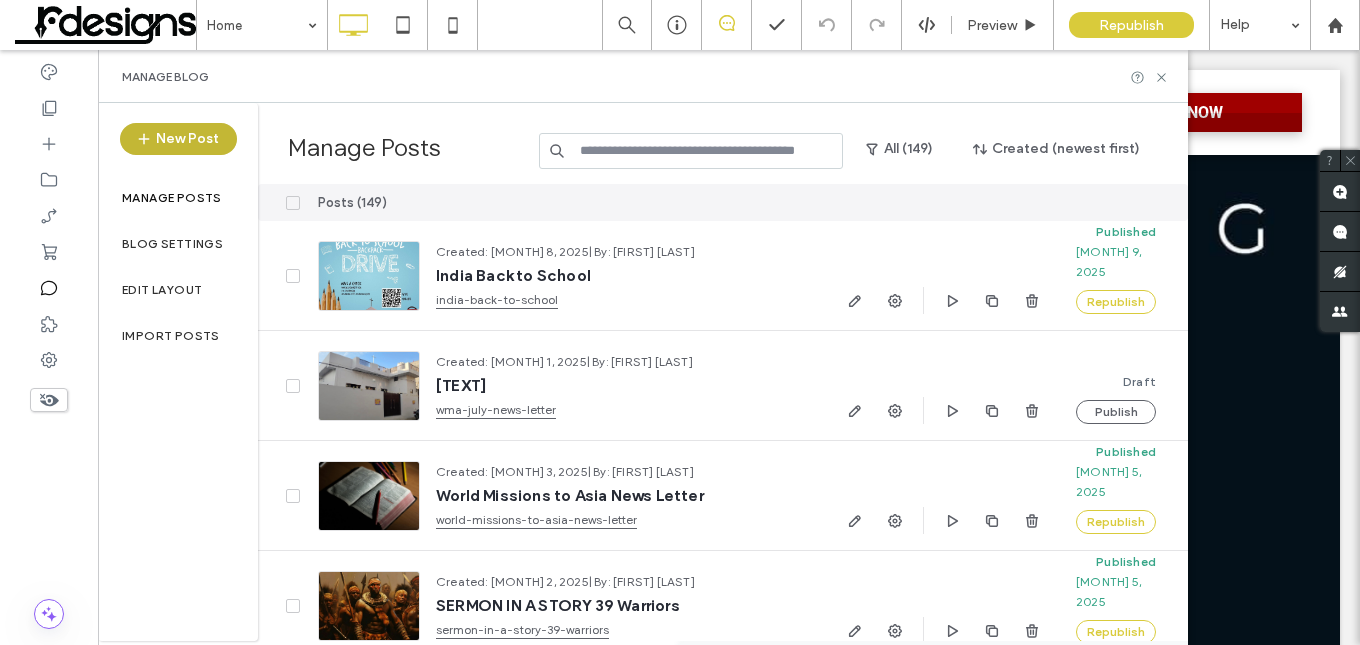 click on "New Post" at bounding box center [178, 139] 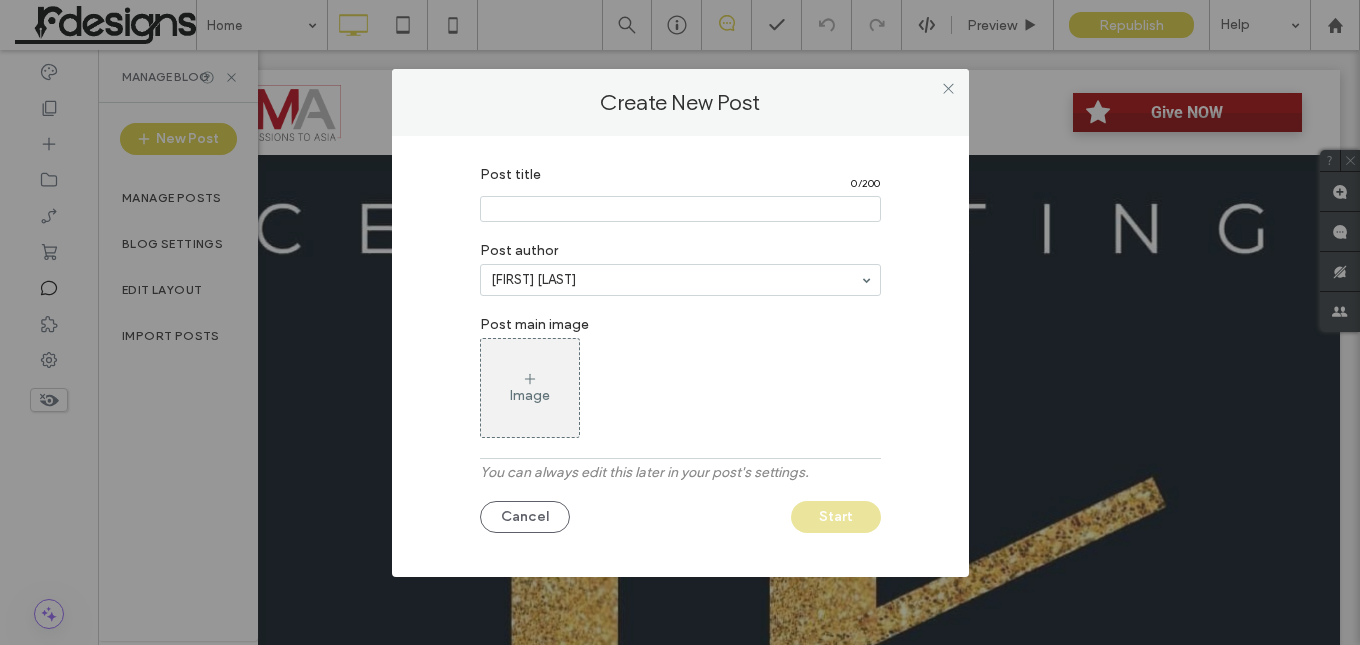 click at bounding box center [680, 209] 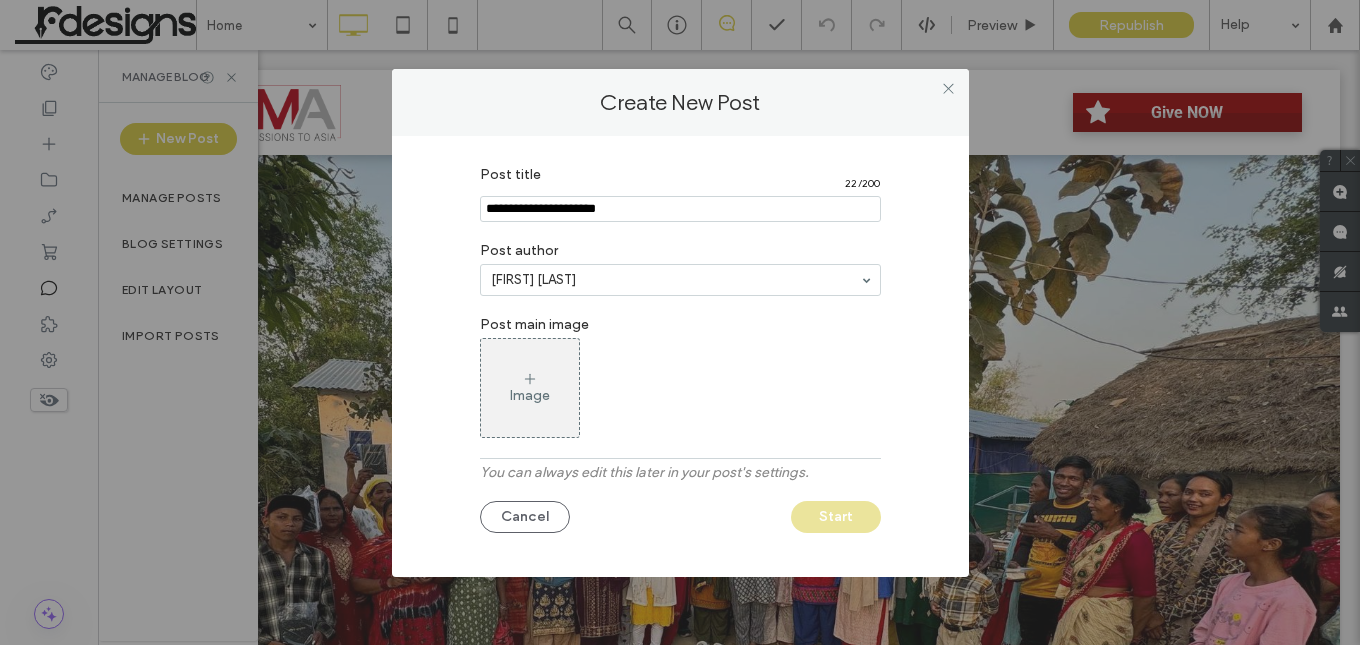 type on "**********" 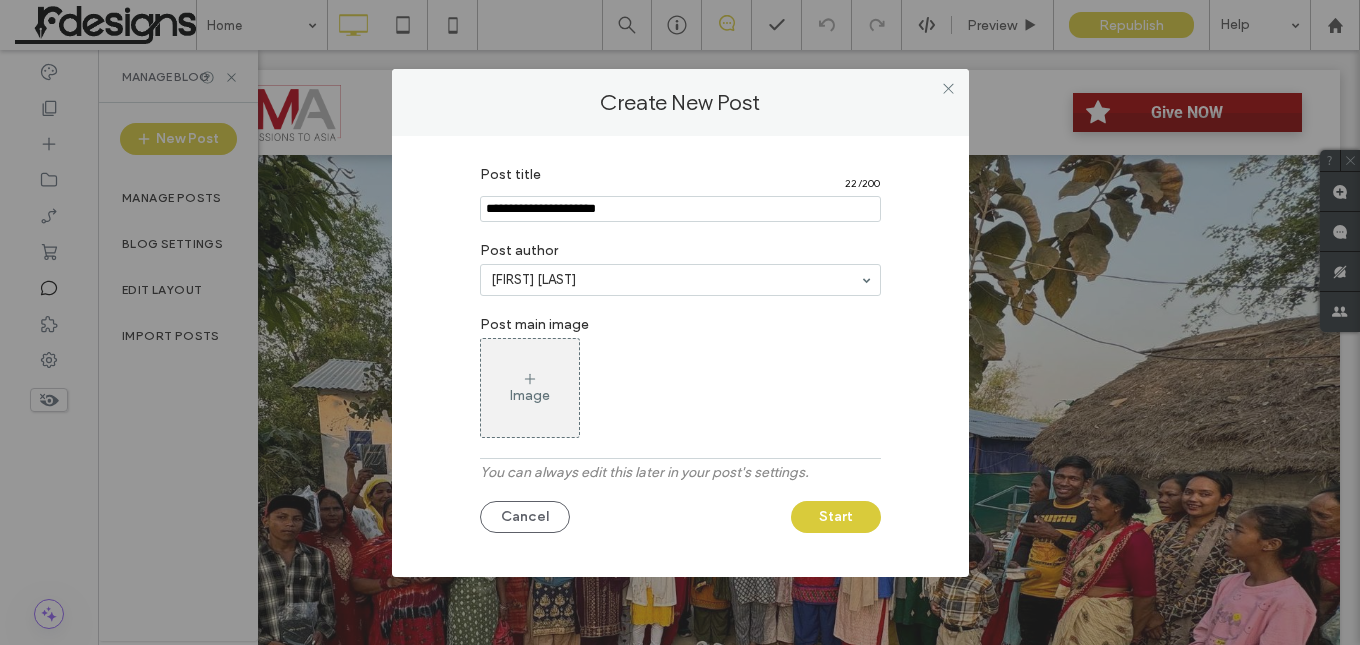 click 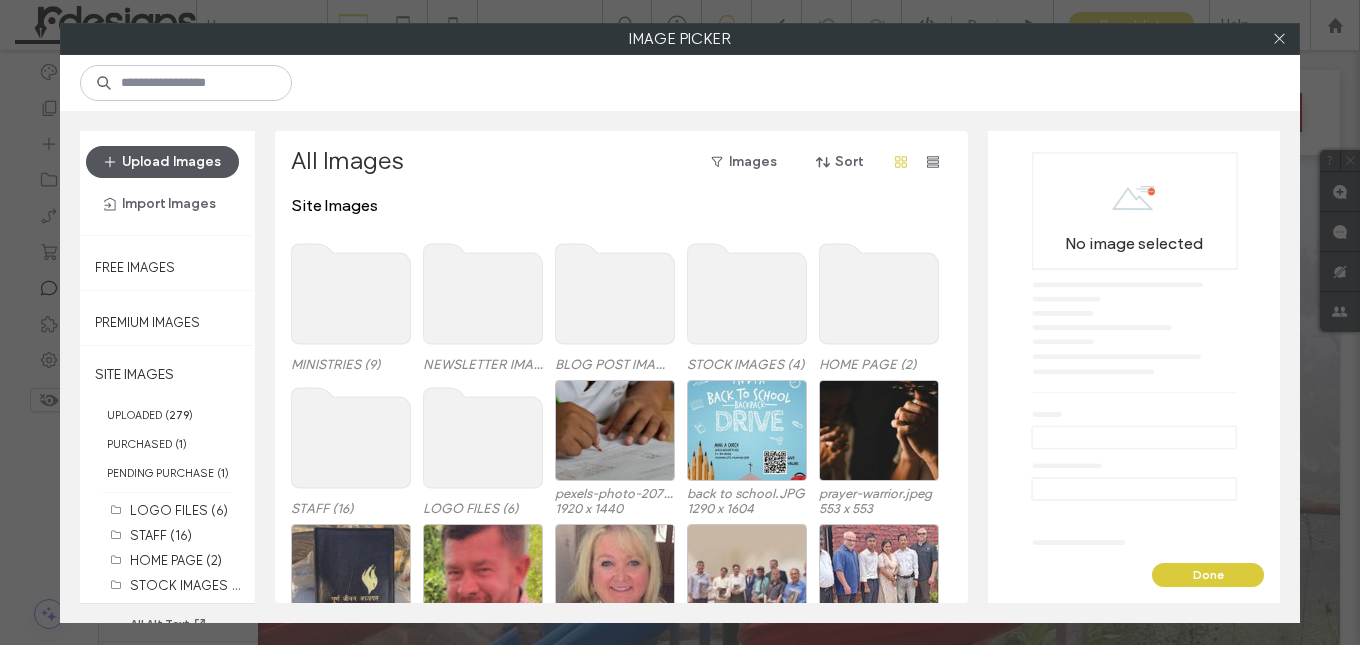 click on "Upload Images" at bounding box center [162, 162] 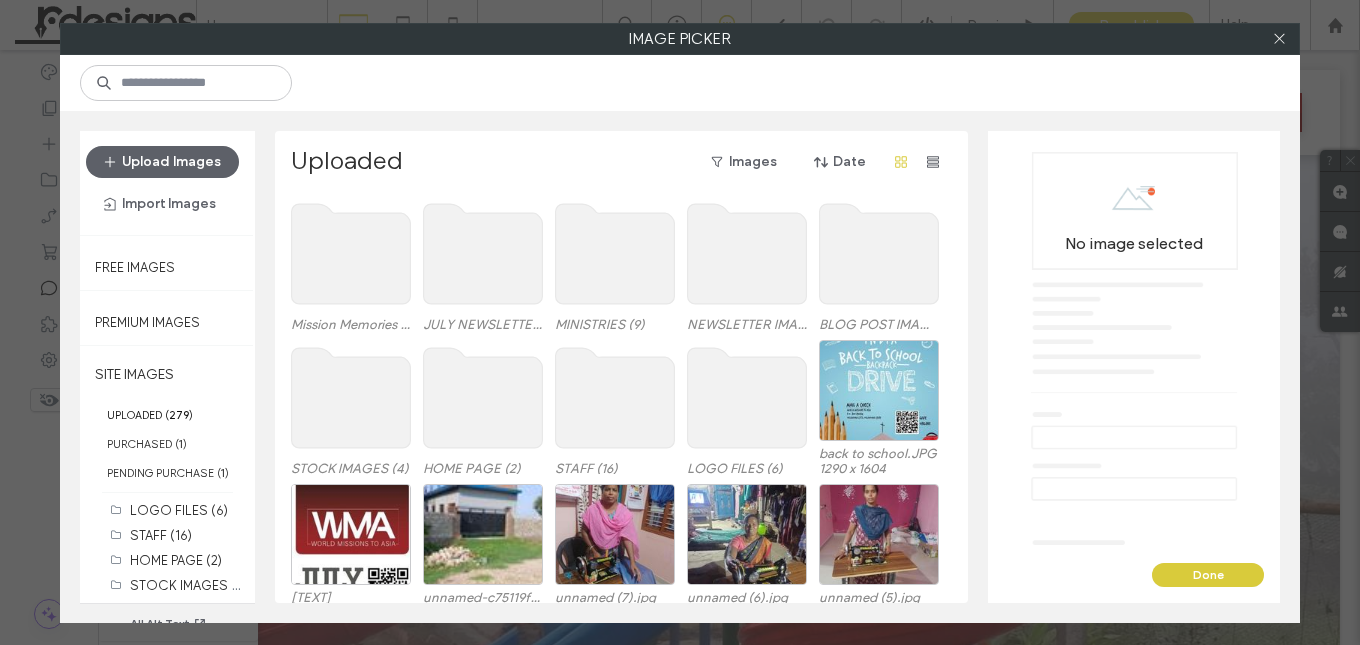 click 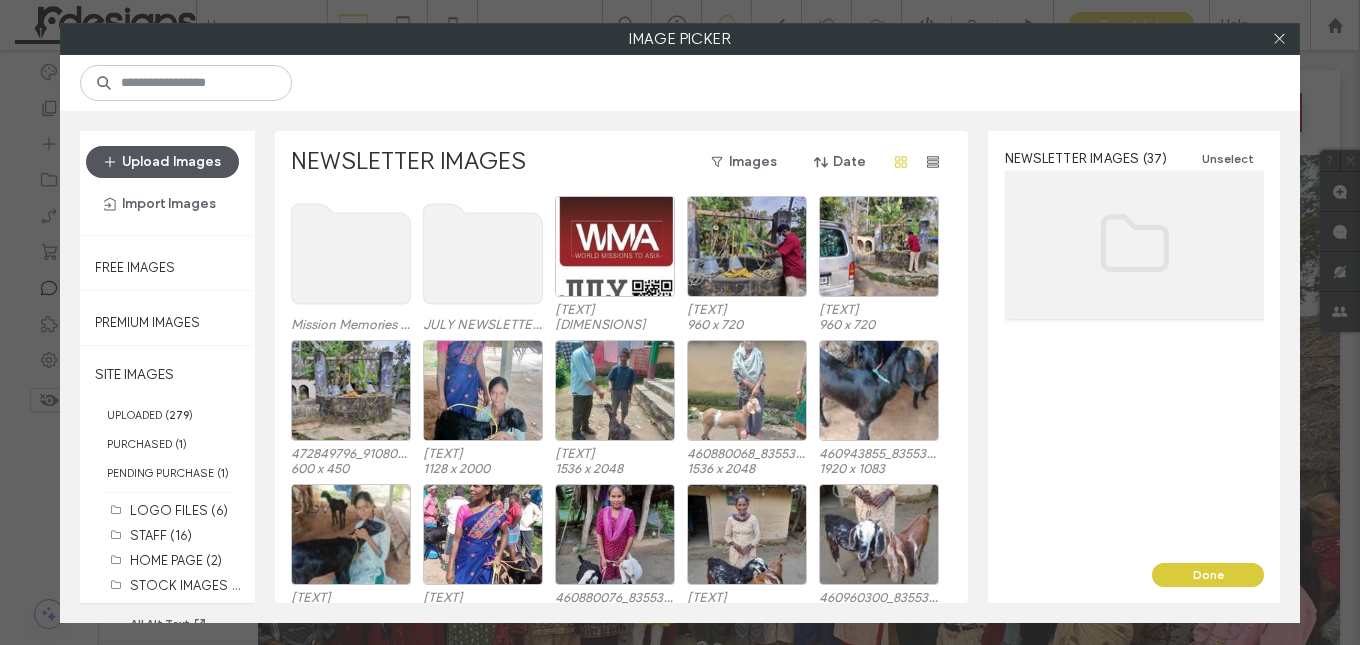 click on "Upload Images" at bounding box center (162, 162) 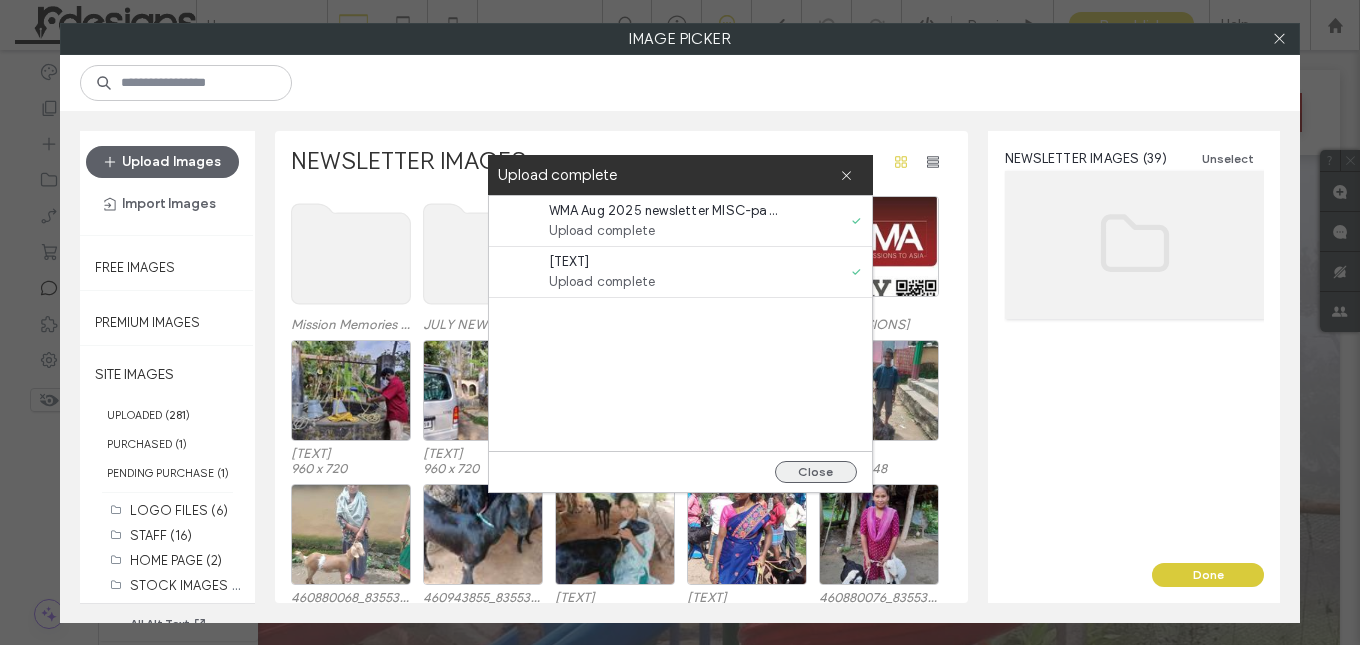 click on "Close" at bounding box center (816, 472) 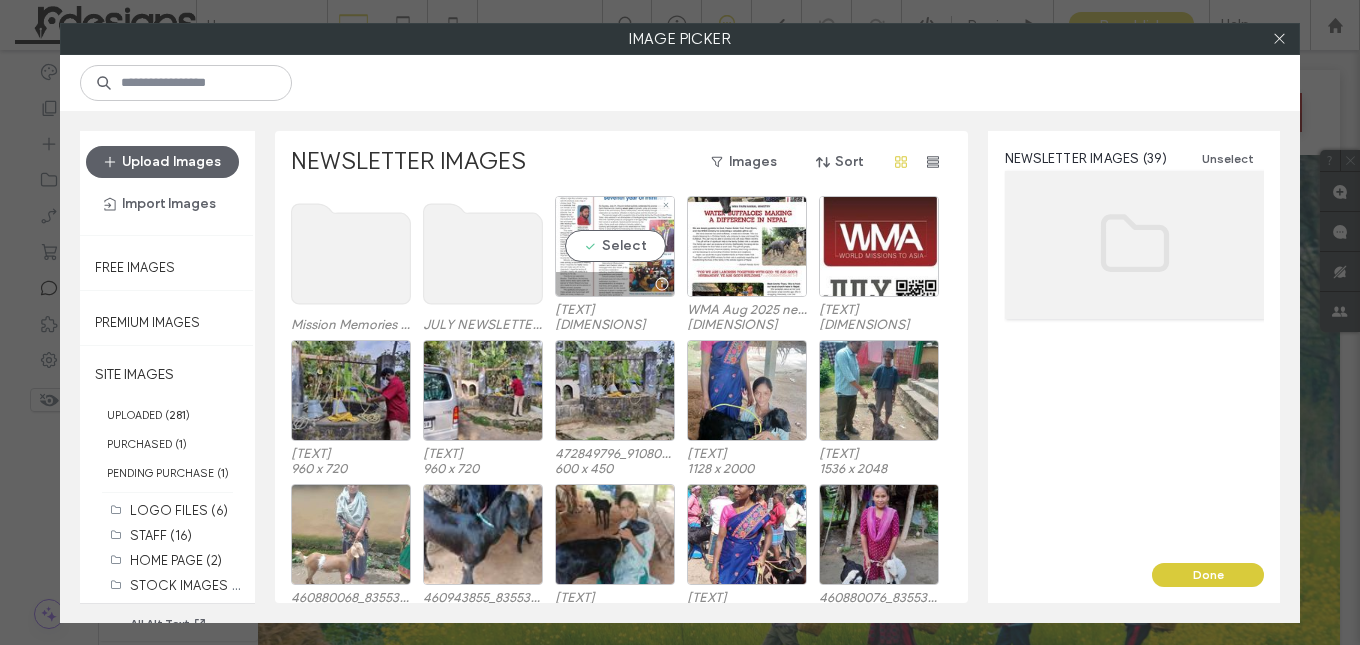 click on "Select" at bounding box center [615, 246] 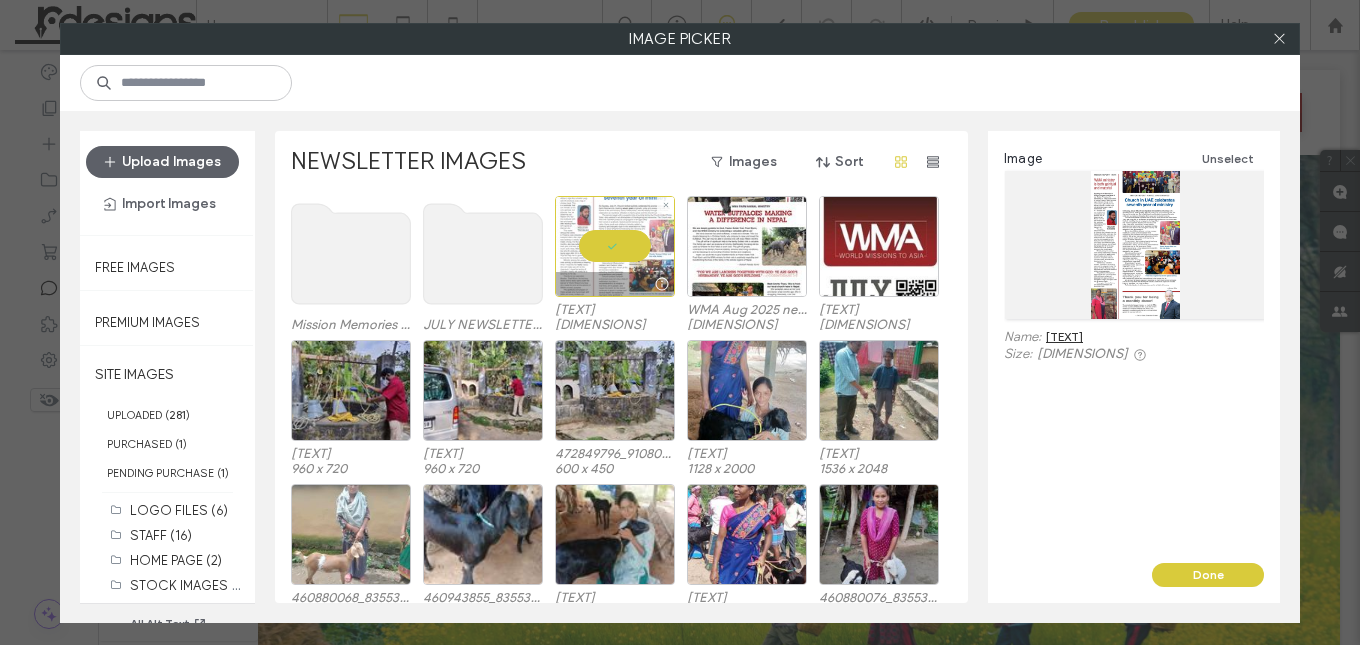 click at bounding box center [615, 246] 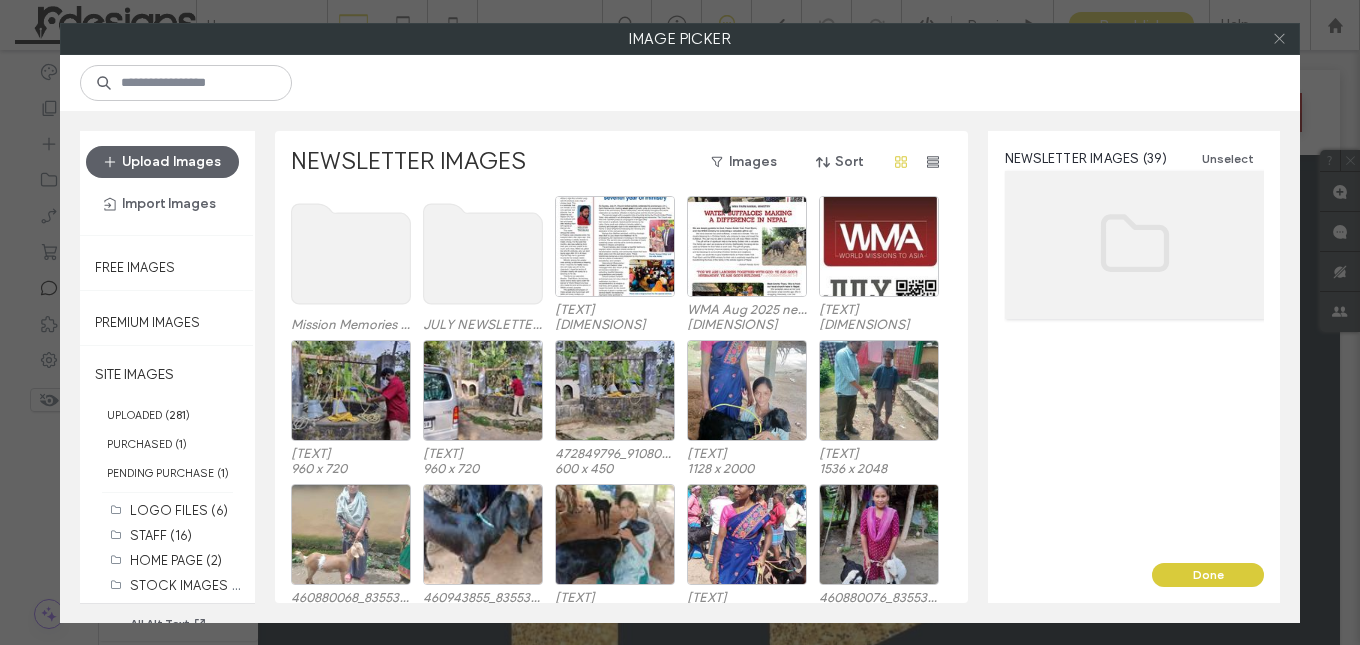 click 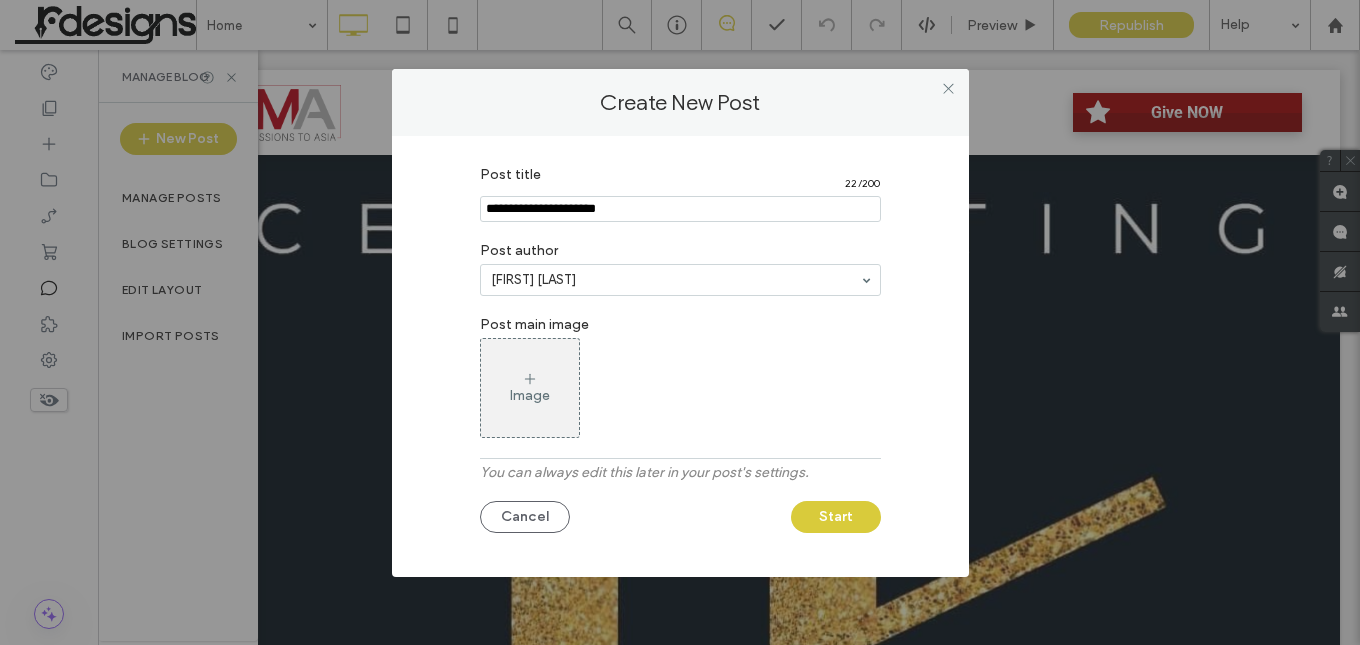 click 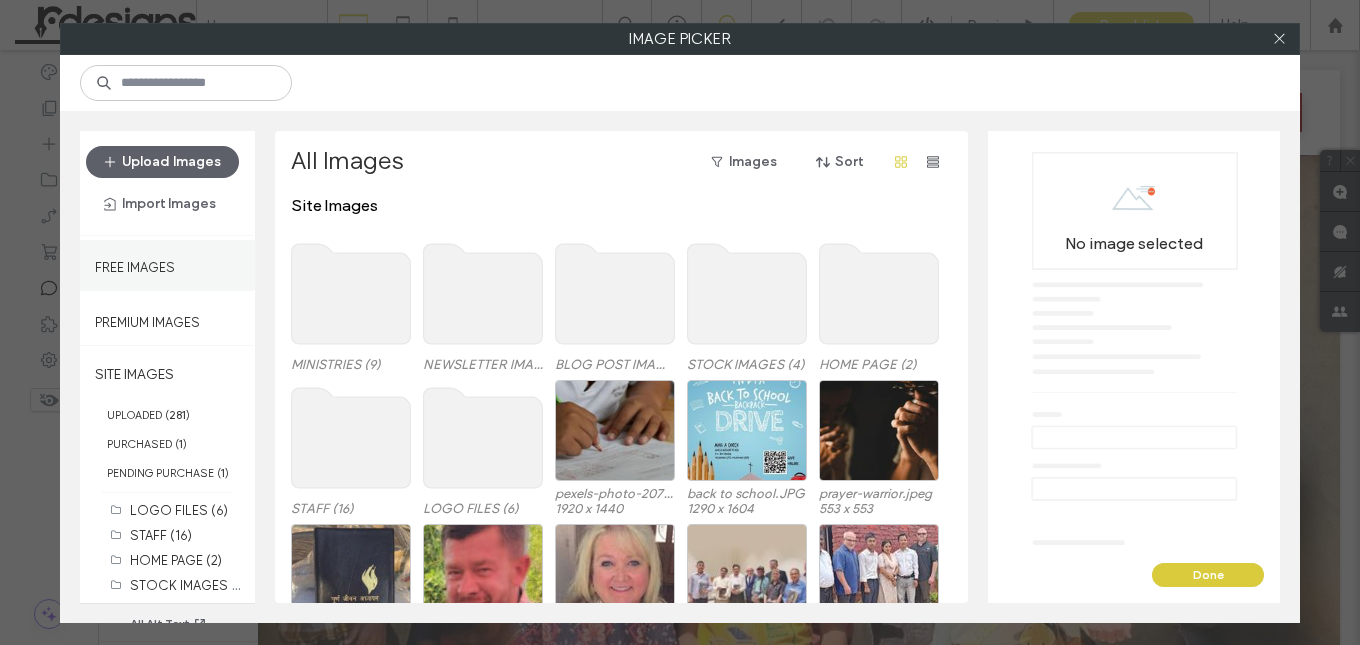 click on "Free Images" at bounding box center [135, 262] 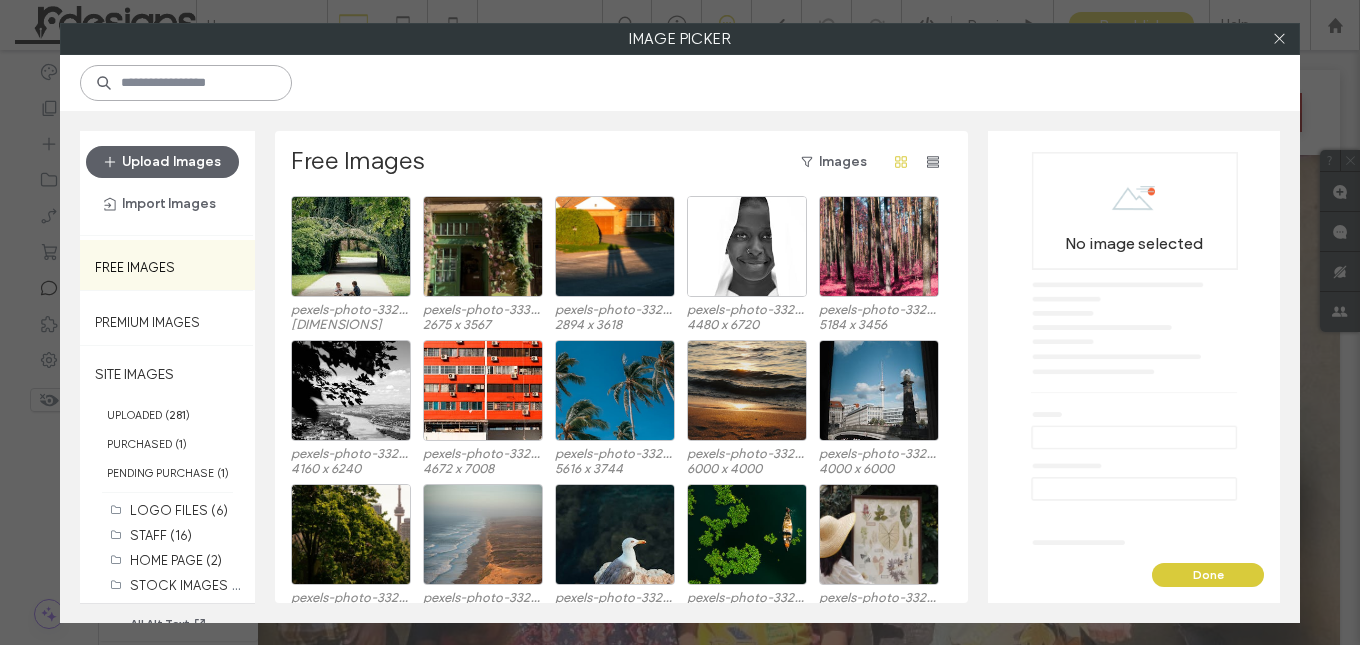 click at bounding box center (186, 83) 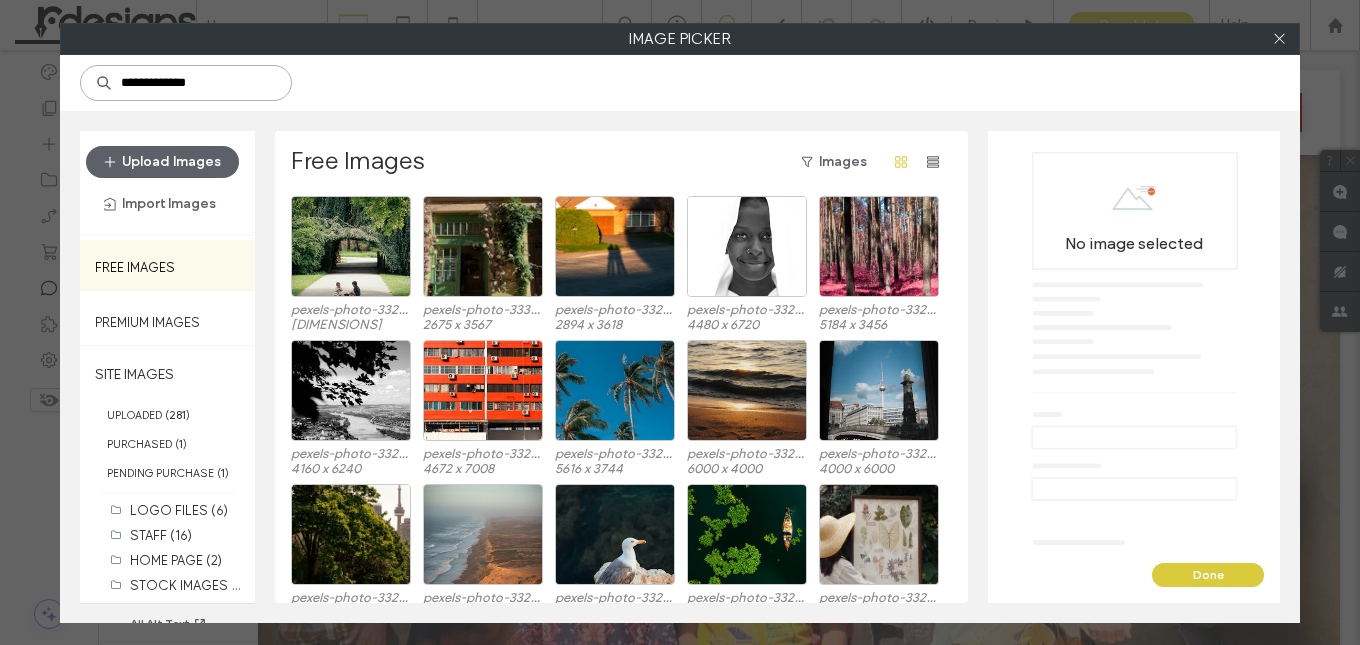 type on "**********" 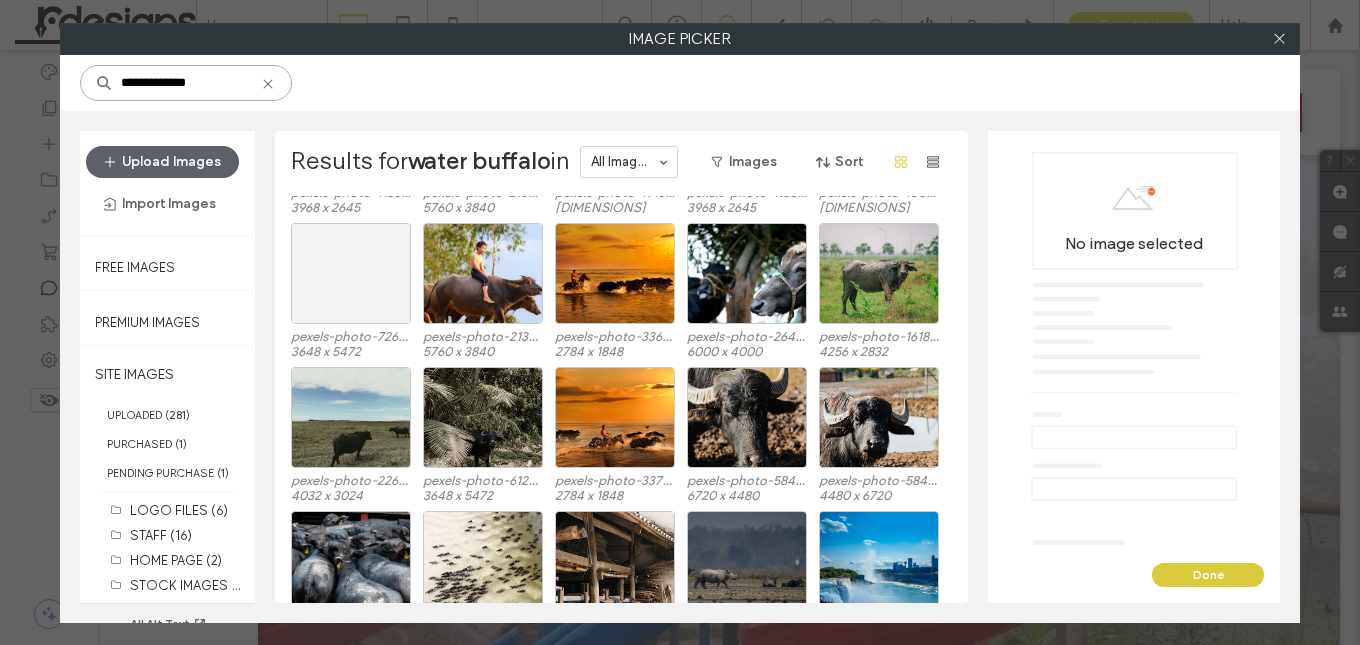 scroll, scrollTop: 628, scrollLeft: 0, axis: vertical 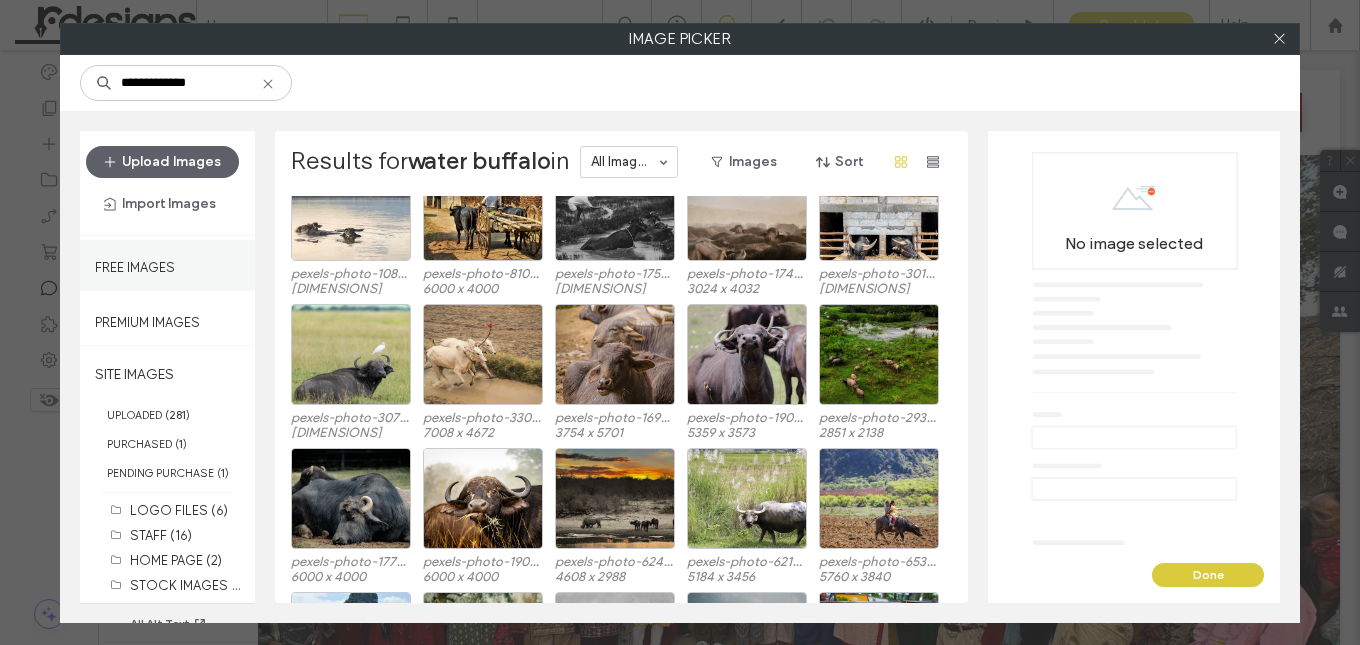click on "Free Images" at bounding box center [135, 262] 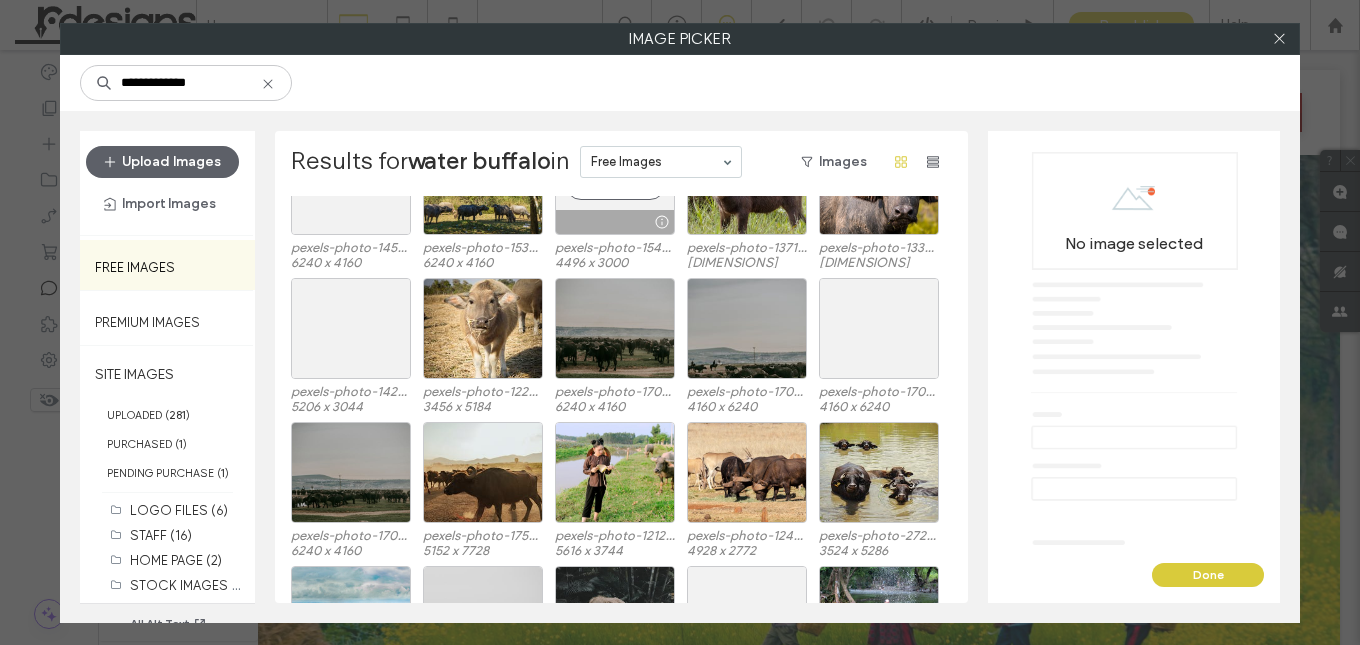 scroll, scrollTop: 3009, scrollLeft: 0, axis: vertical 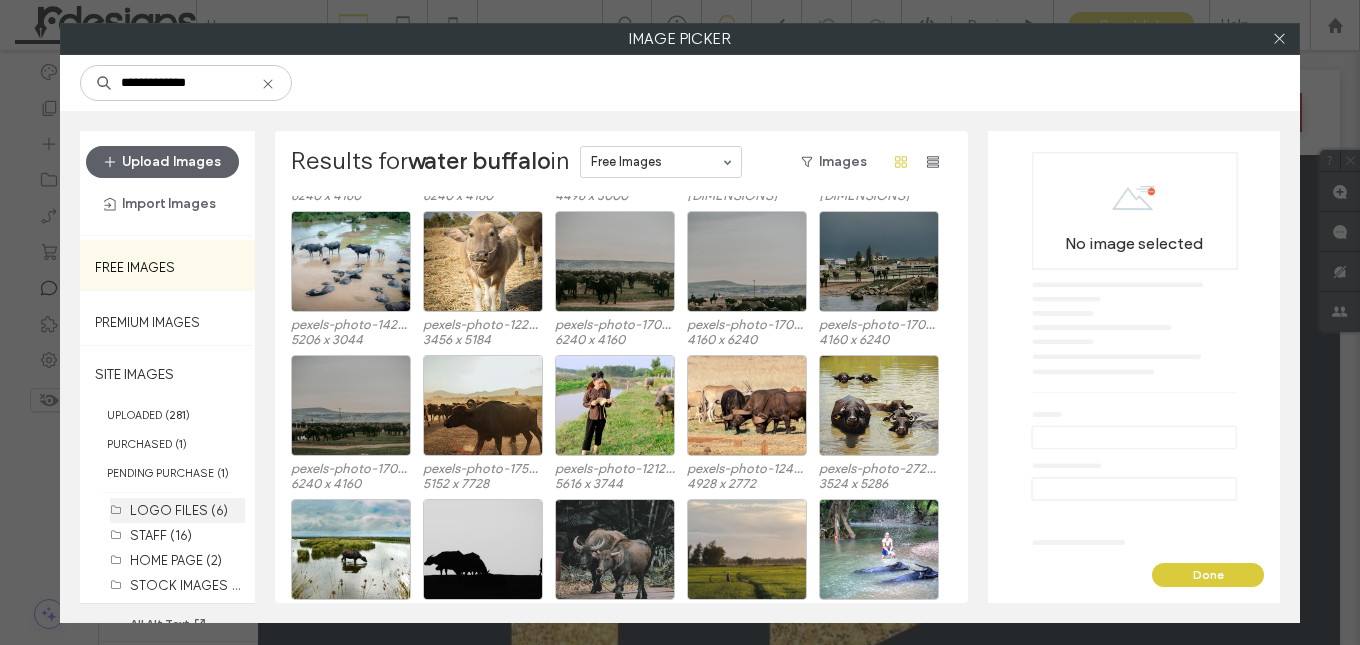 click on "LOGO FILES (6)" at bounding box center [187, 510] 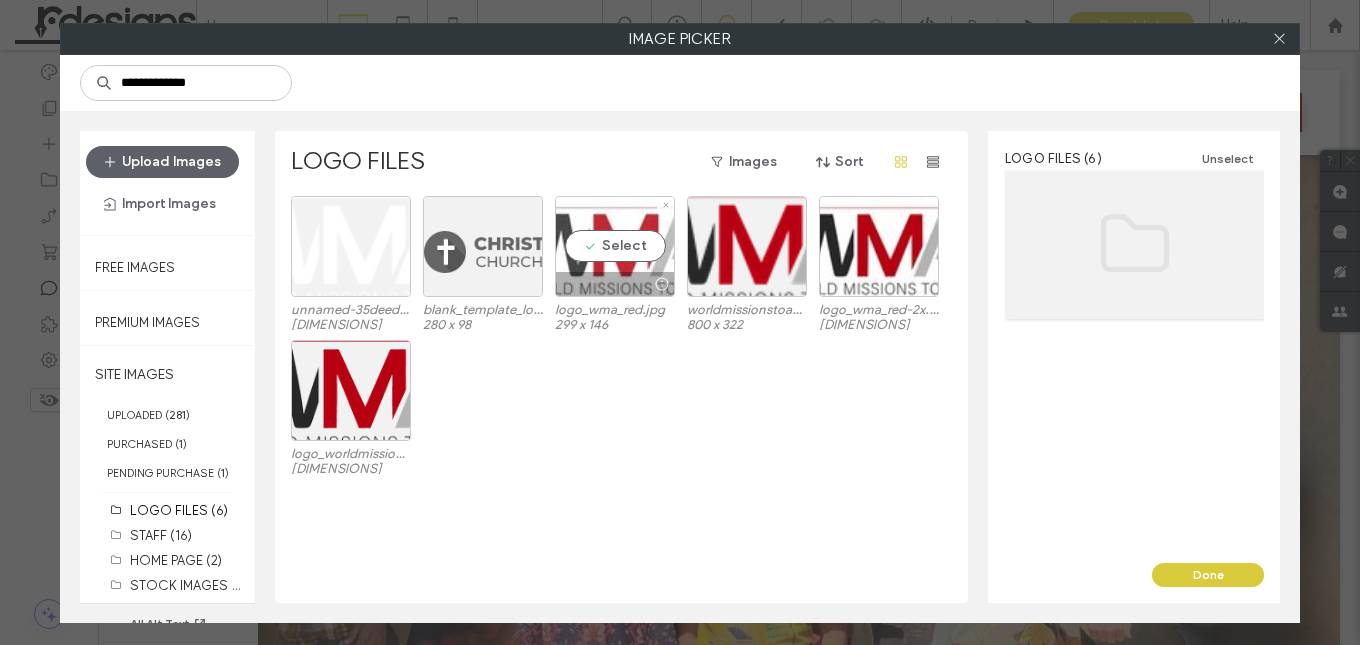click on "Select" at bounding box center [615, 246] 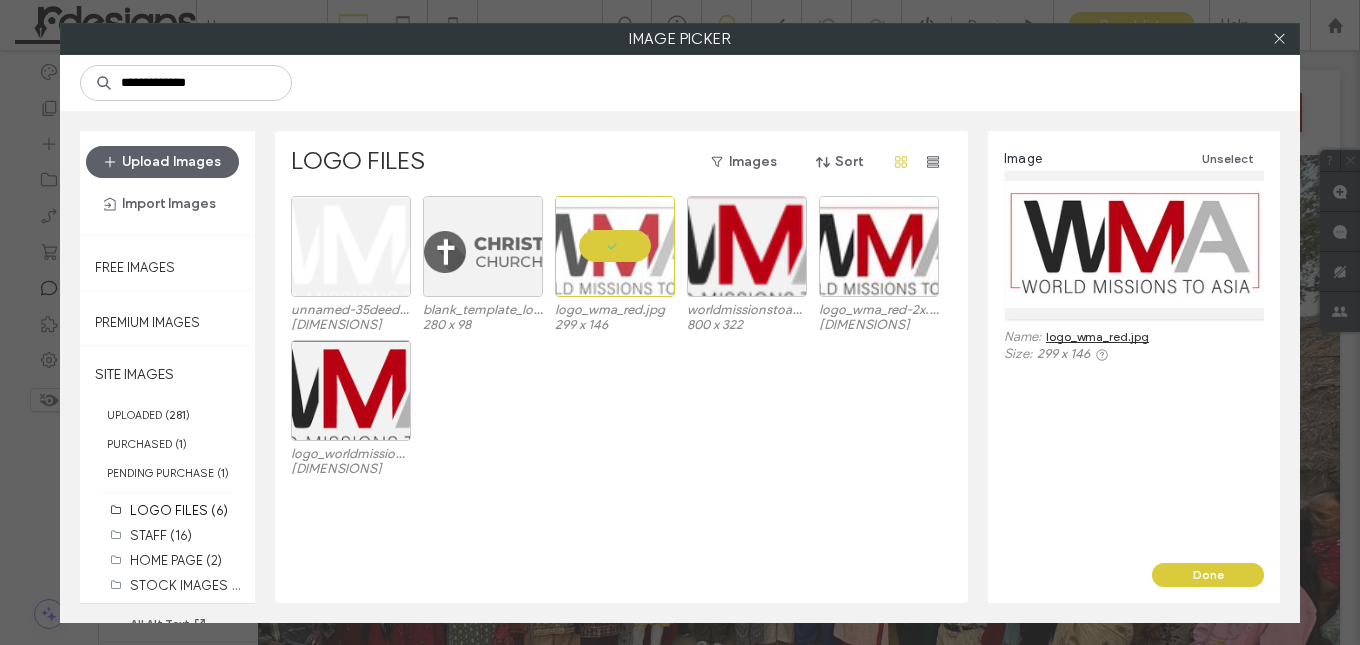 drag, startPoint x: 1214, startPoint y: 579, endPoint x: 1163, endPoint y: 547, distance: 60.207973 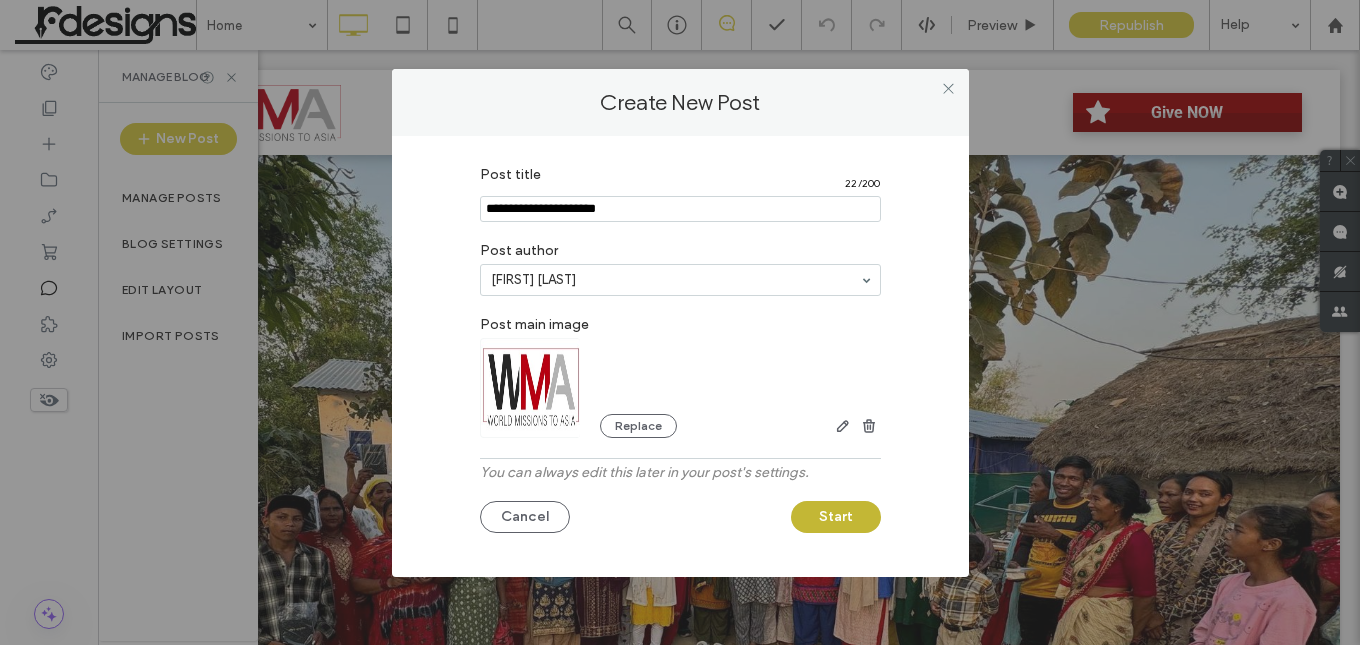 click on "Start" at bounding box center [836, 517] 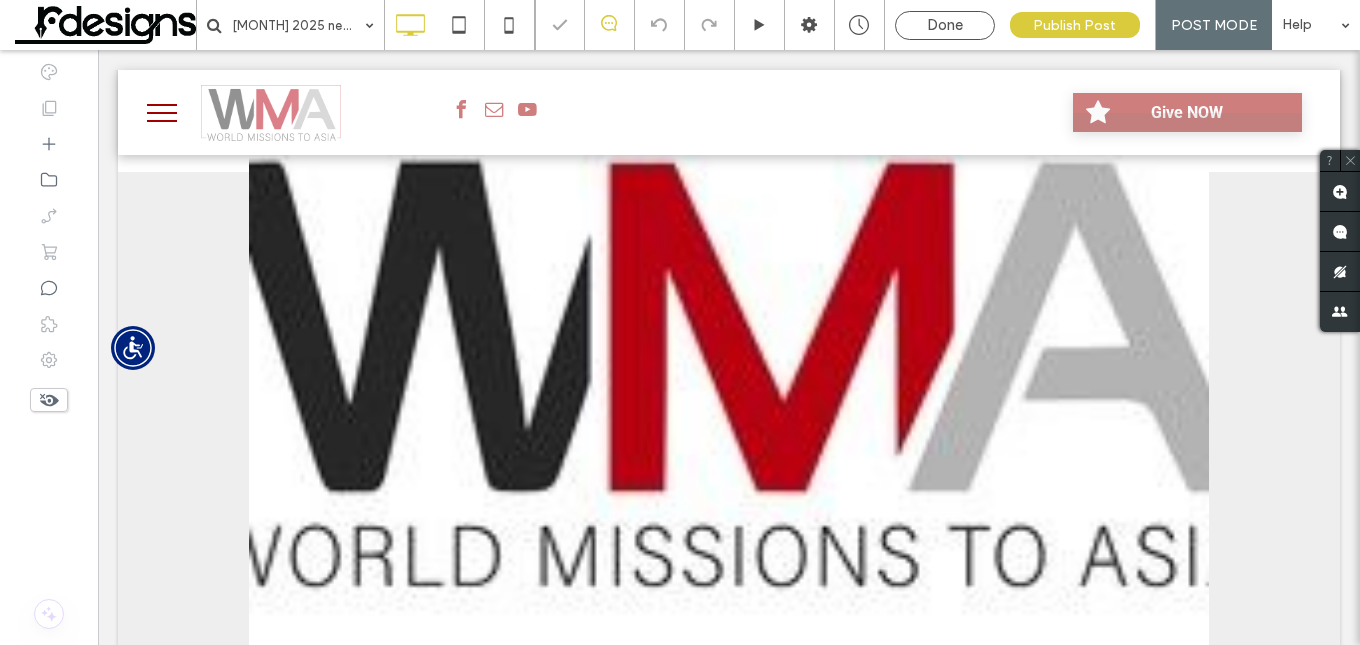 scroll, scrollTop: 500, scrollLeft: 0, axis: vertical 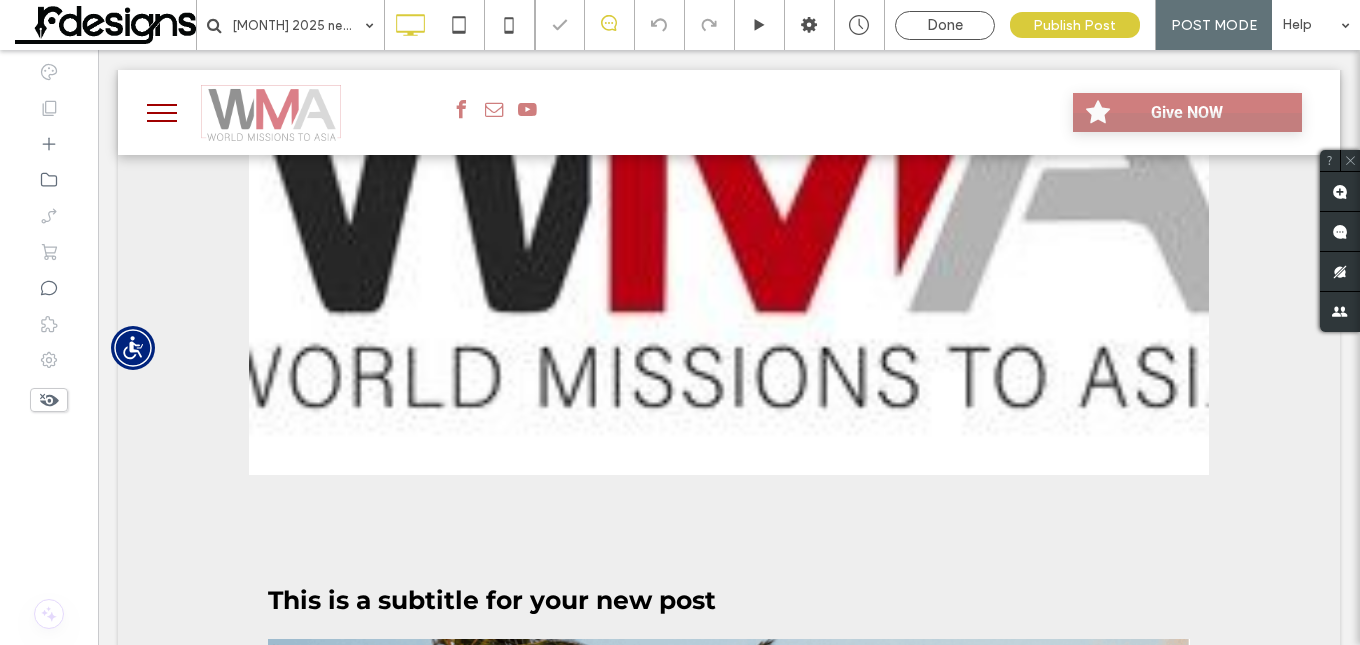 click at bounding box center (729, 184) 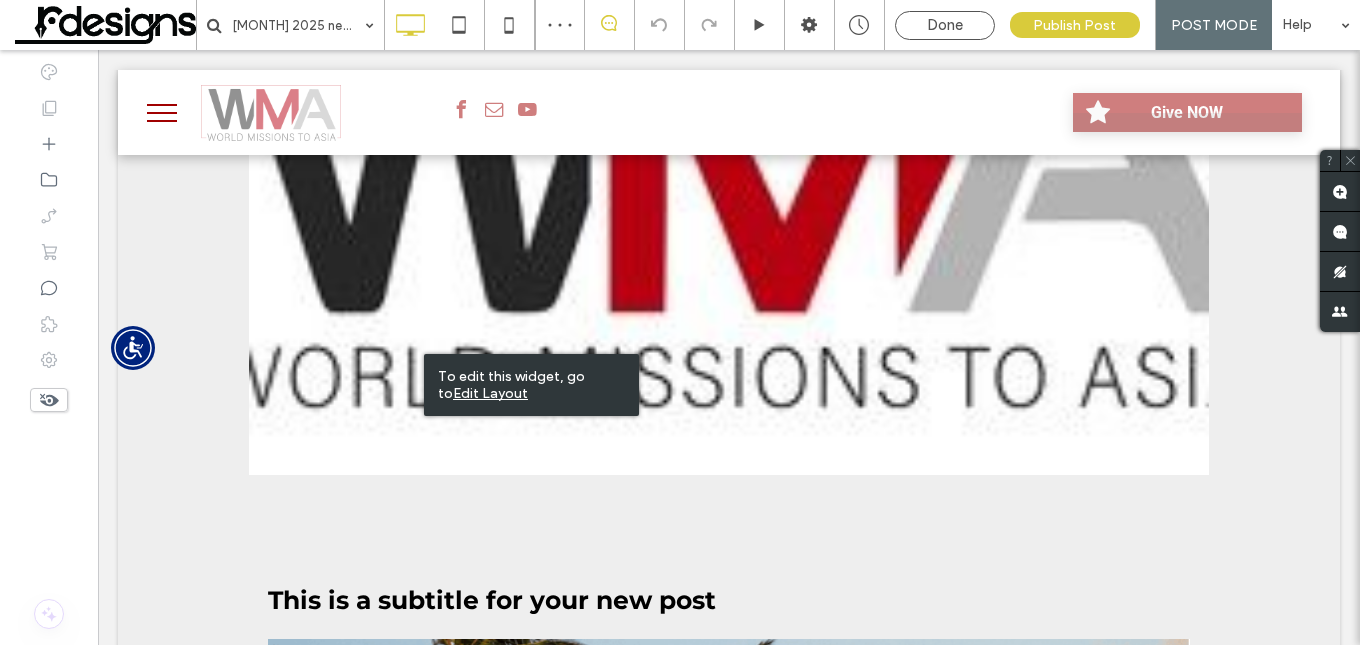 click at bounding box center [729, 184] 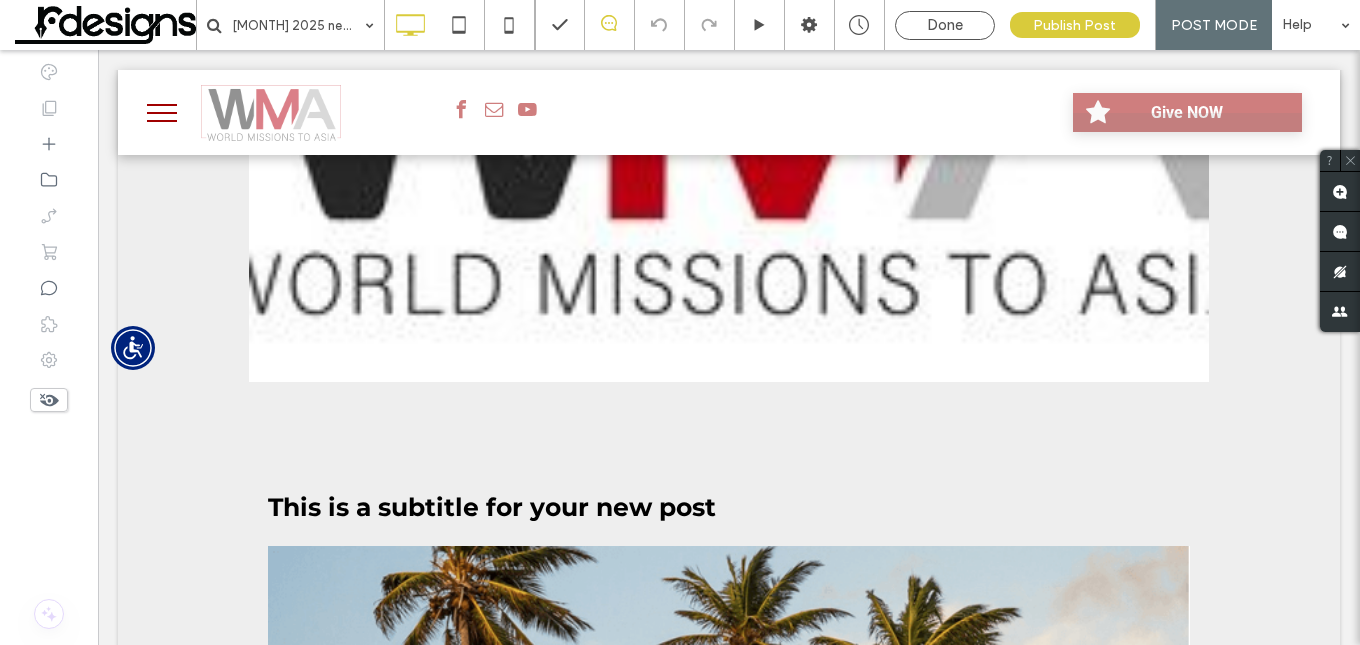 scroll, scrollTop: 800, scrollLeft: 0, axis: vertical 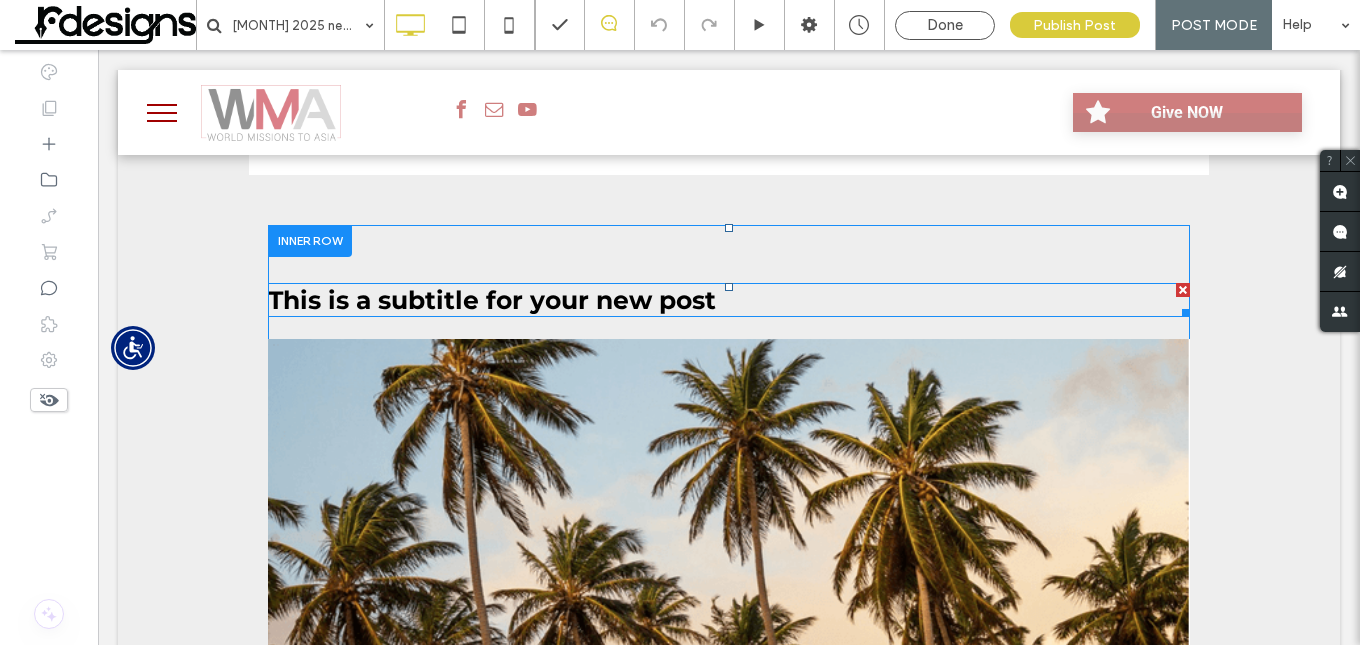 click on "This is a subtitle for your new post" at bounding box center [492, 300] 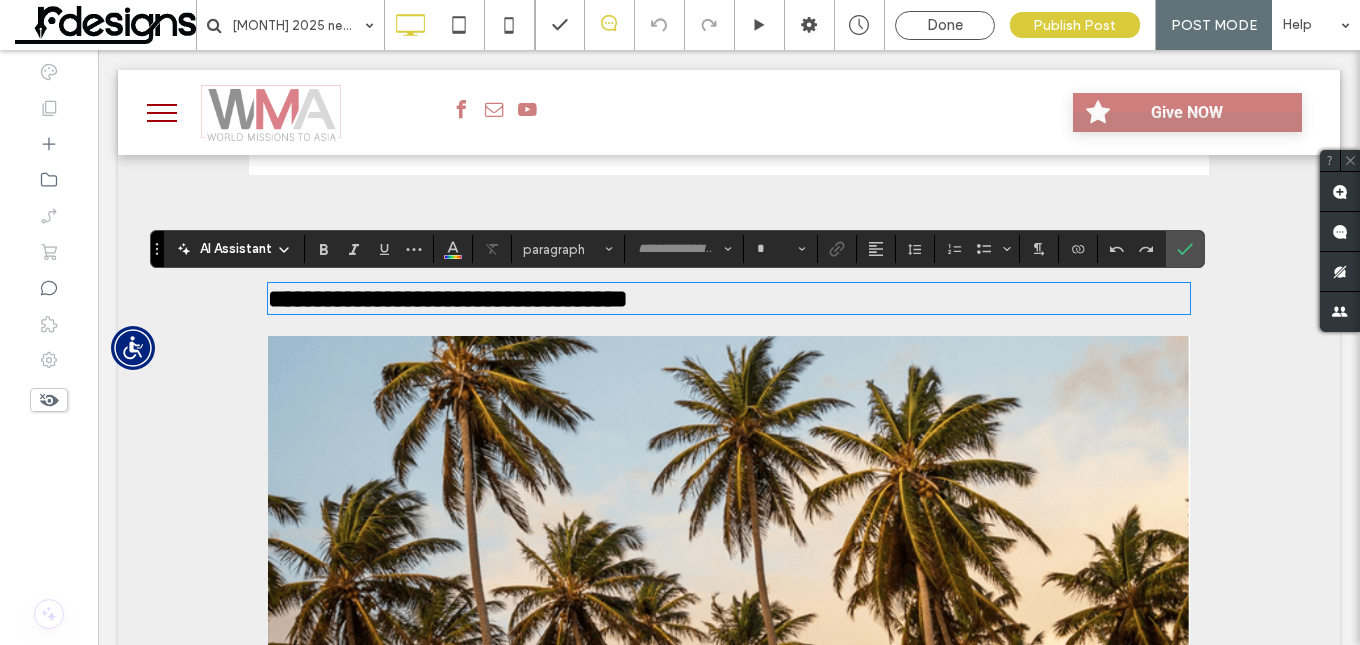 type on "**********" 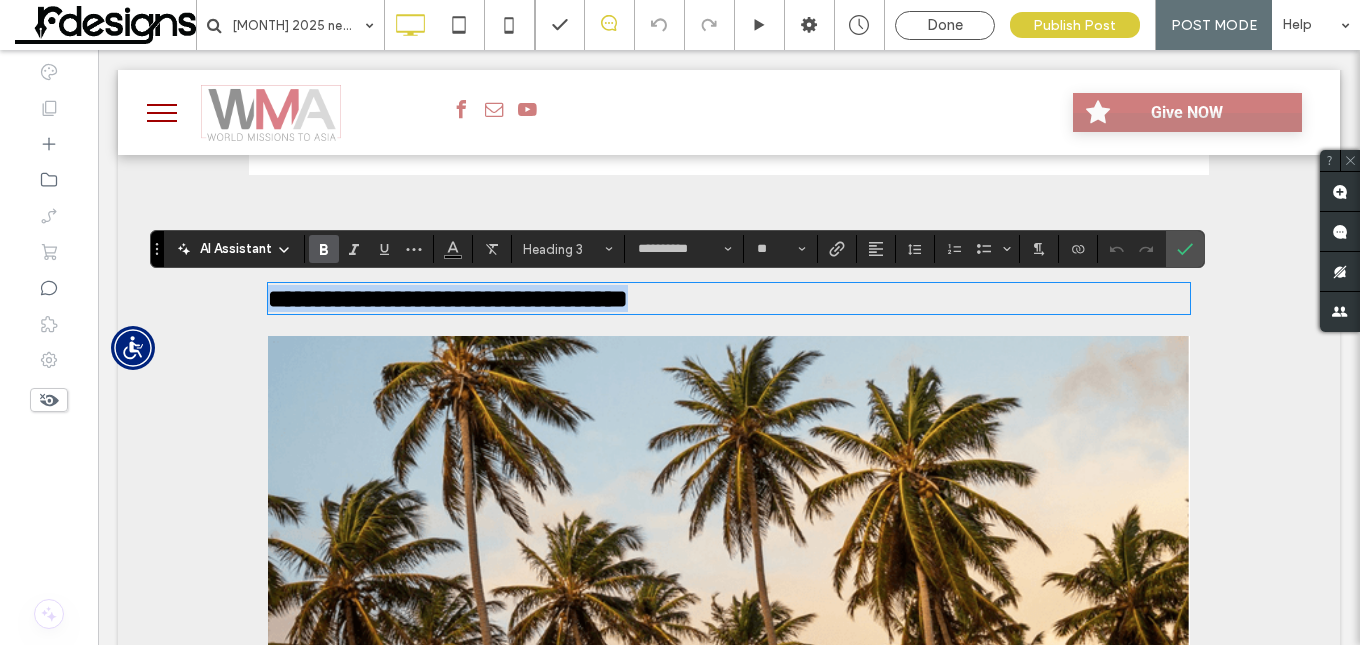 type 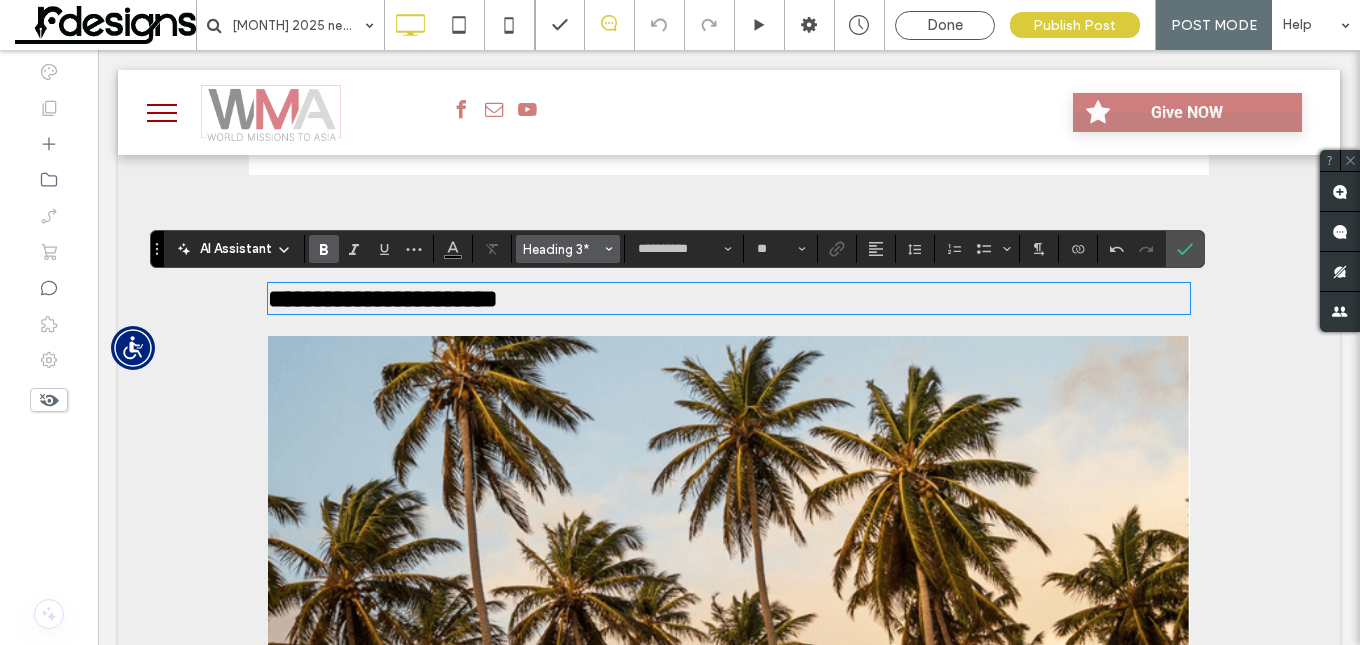 click at bounding box center (609, 249) 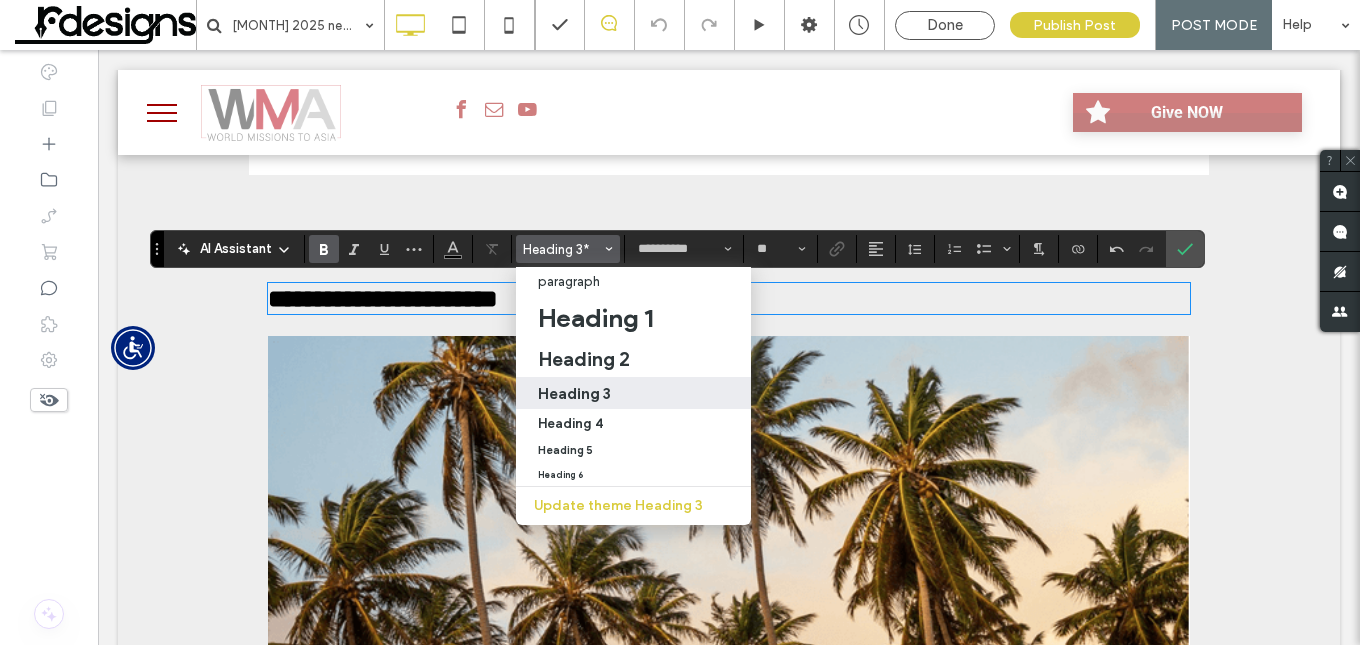 click on "Heading 3" at bounding box center [574, 393] 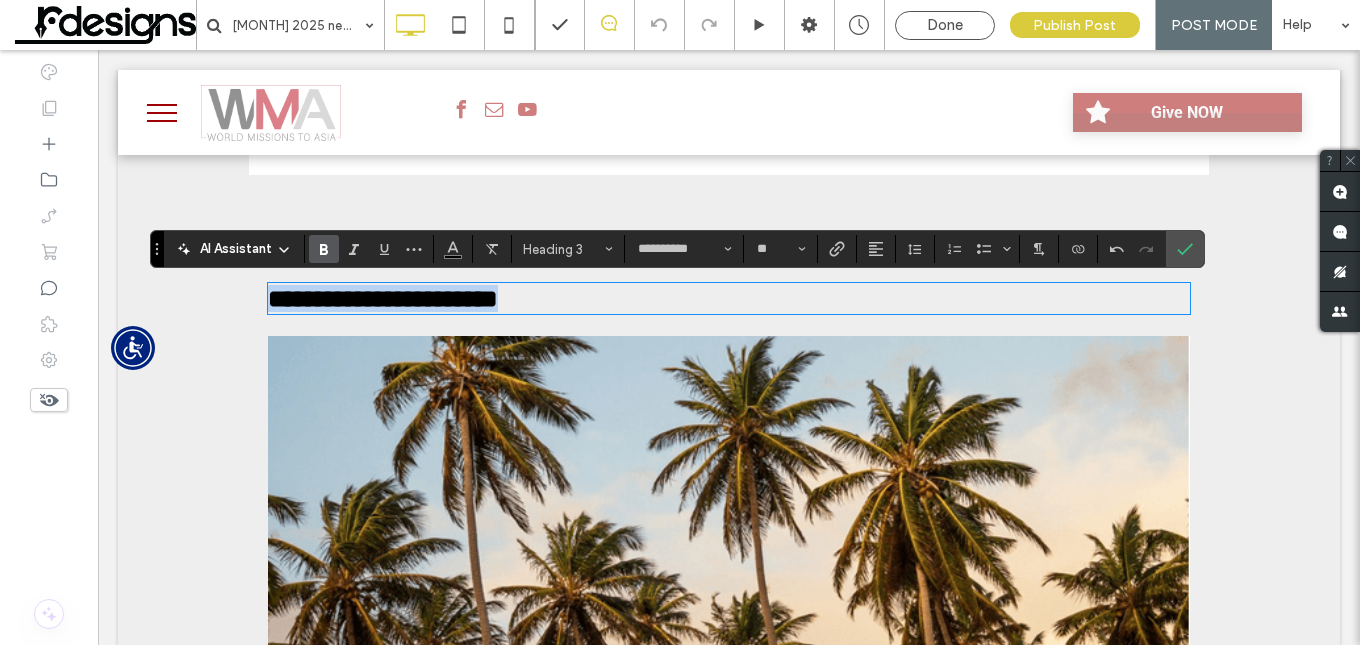 drag, startPoint x: 669, startPoint y: 304, endPoint x: 154, endPoint y: 300, distance: 515.01556 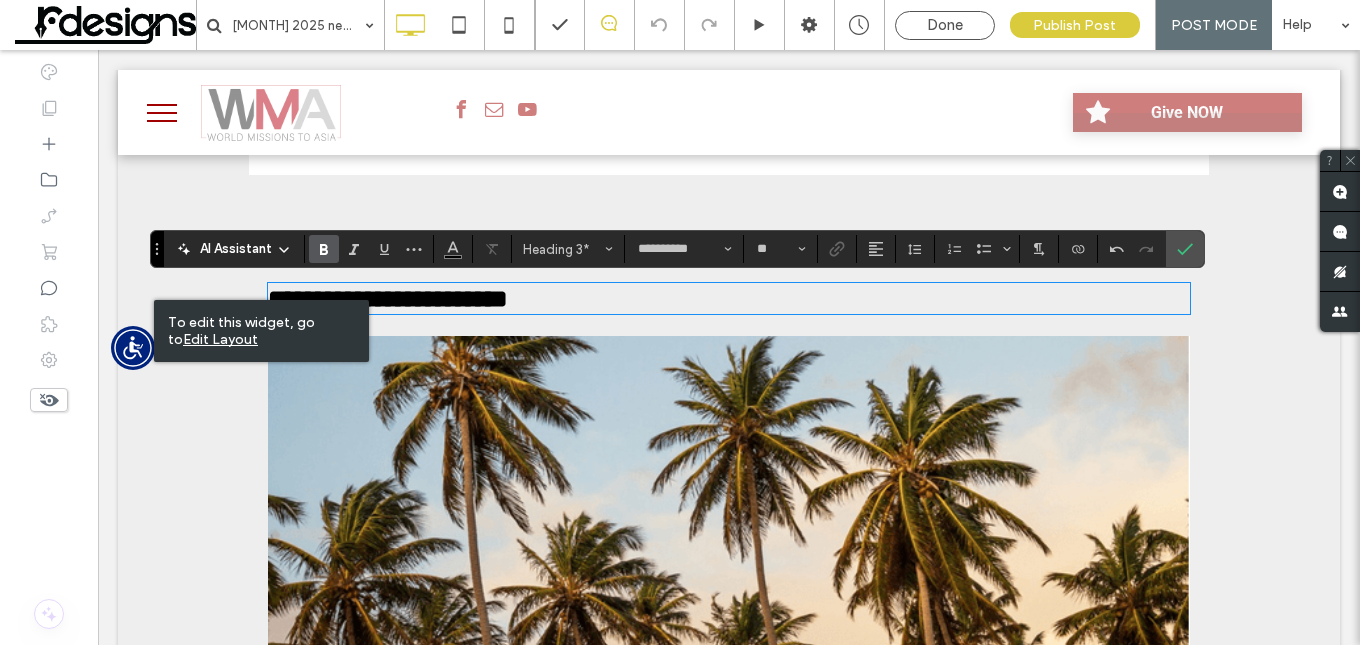 click on "**********" at bounding box center (729, 298) 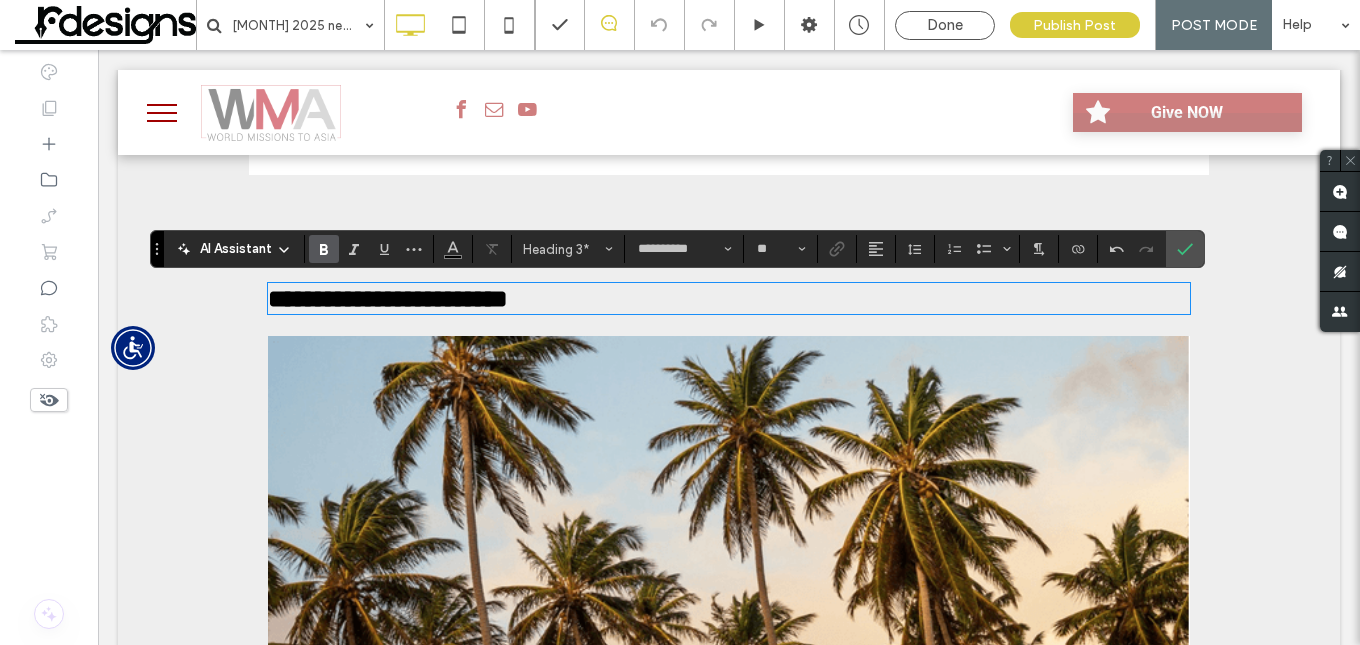 click on "**********" at bounding box center [729, 298] 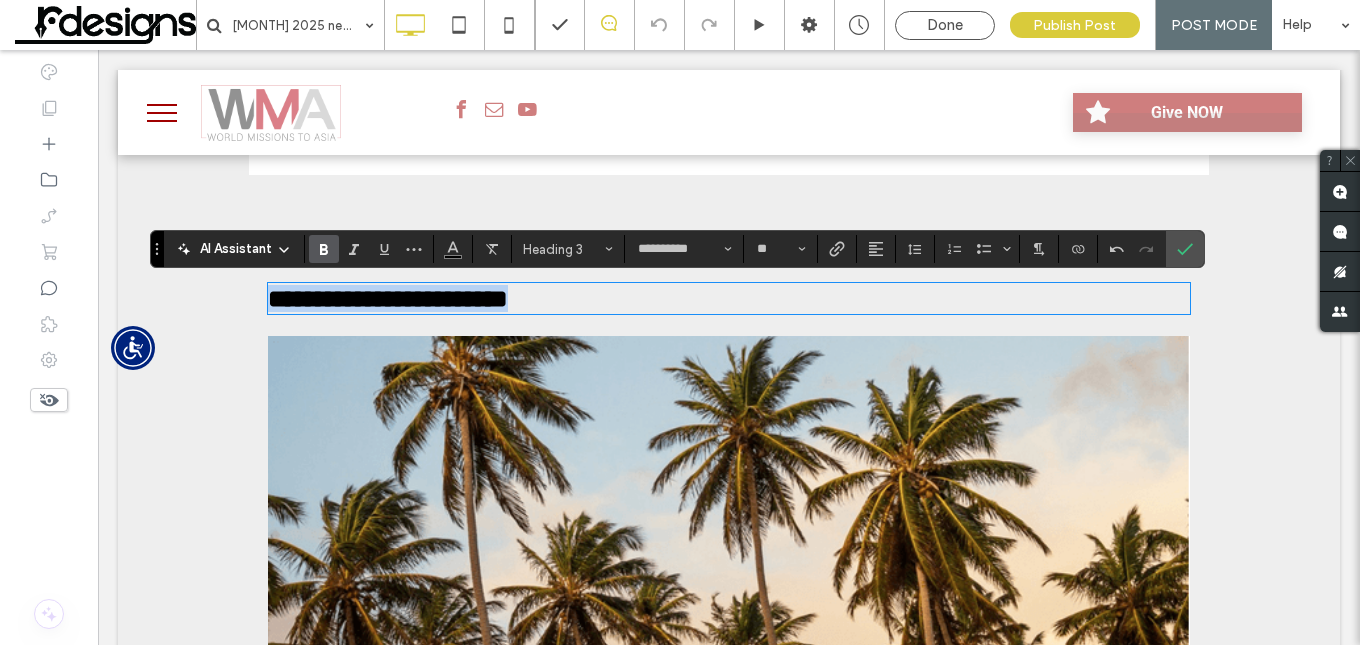 click on "**********" at bounding box center (729, 298) 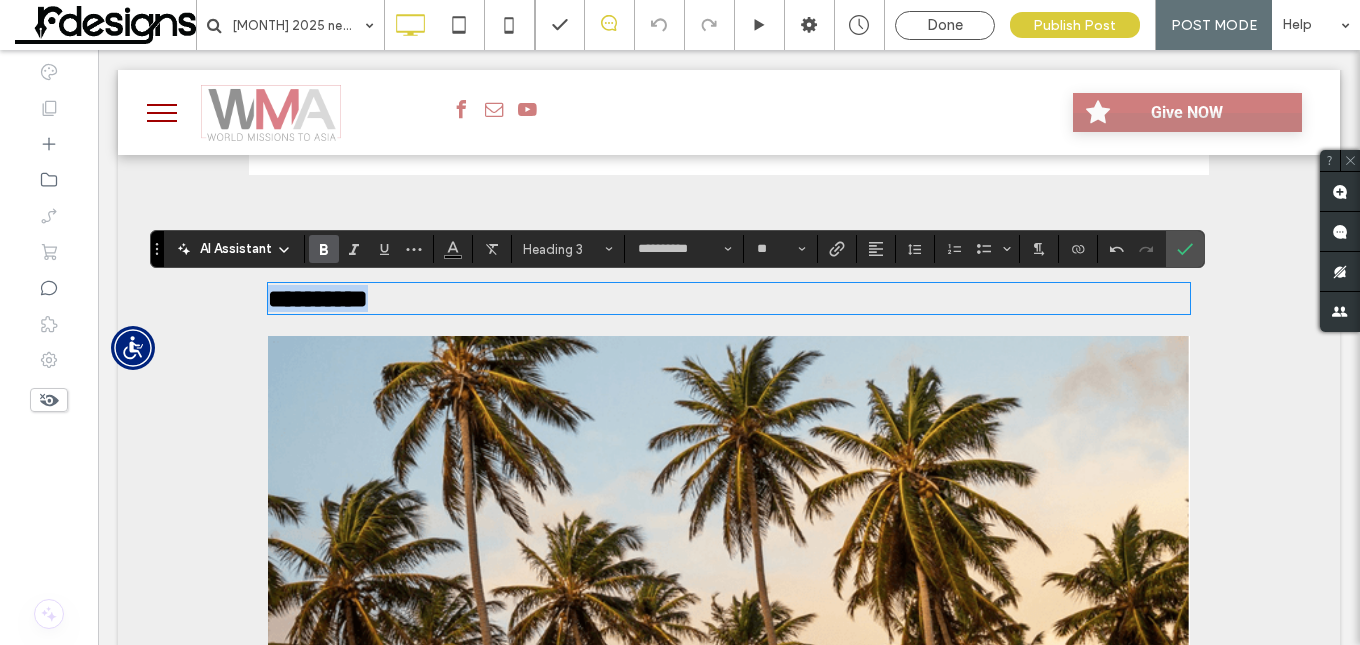 drag, startPoint x: 494, startPoint y: 298, endPoint x: 267, endPoint y: 295, distance: 227.01982 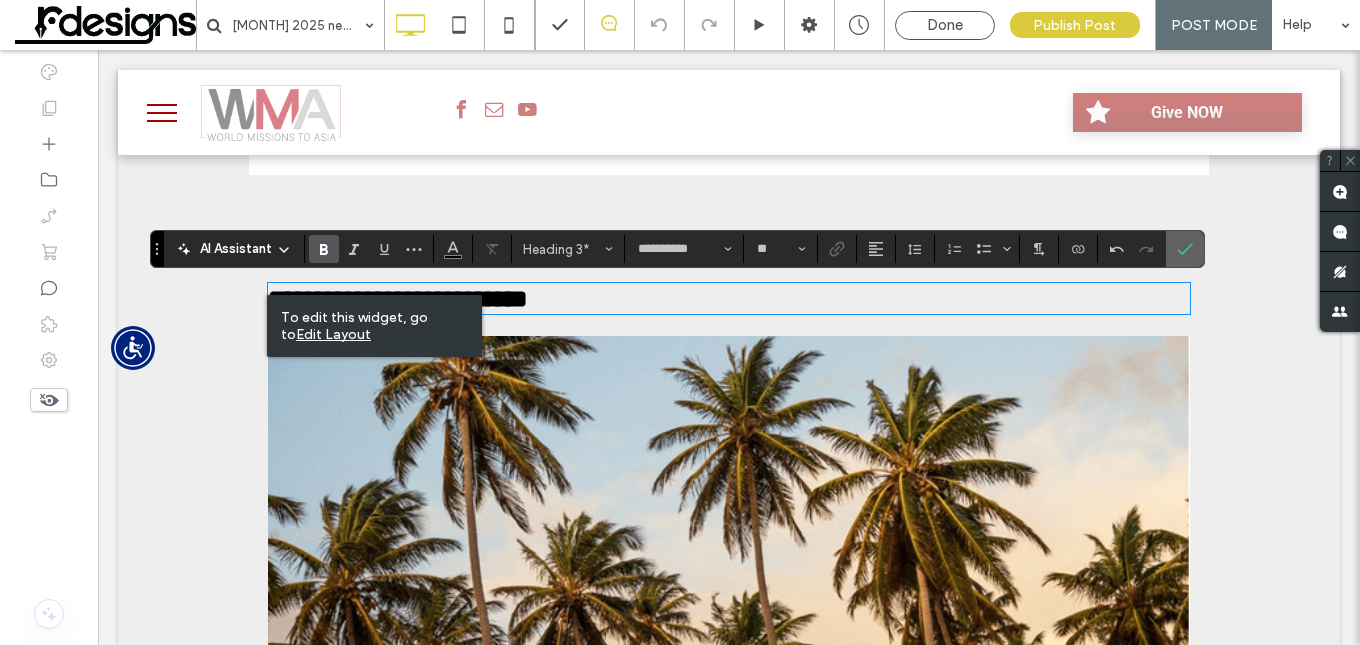 click 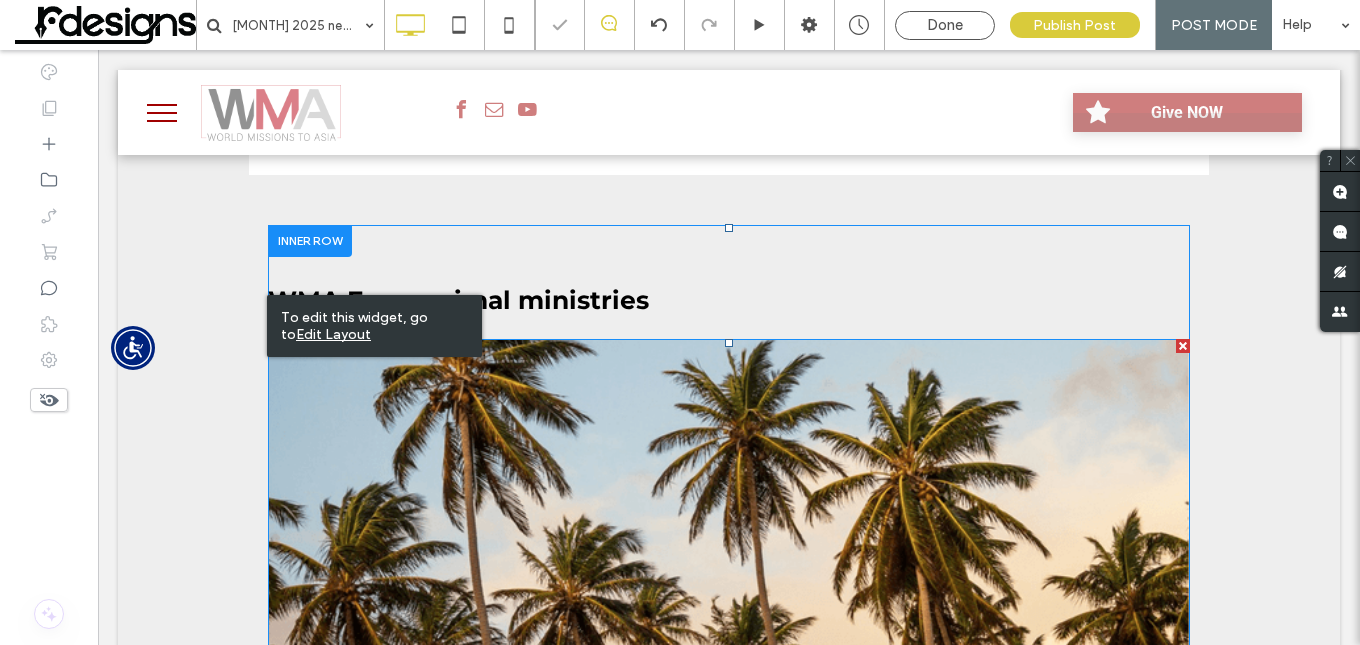 click at bounding box center [729, 503] 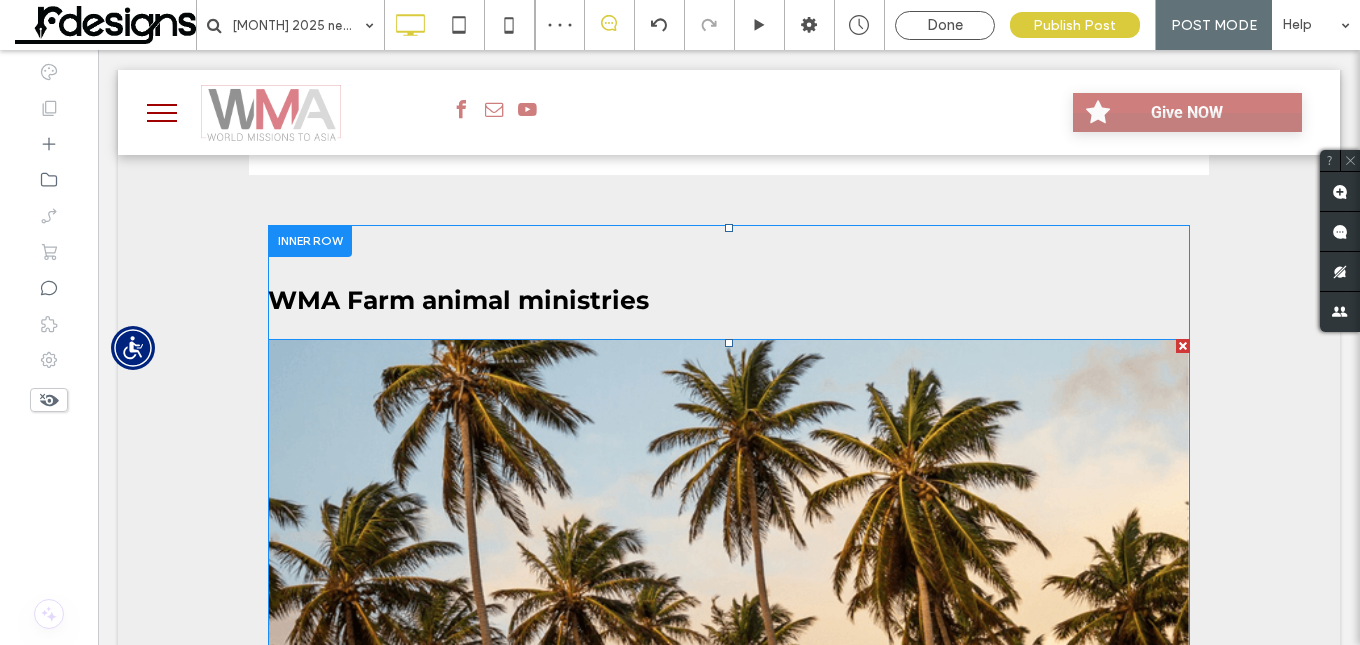click at bounding box center (729, 503) 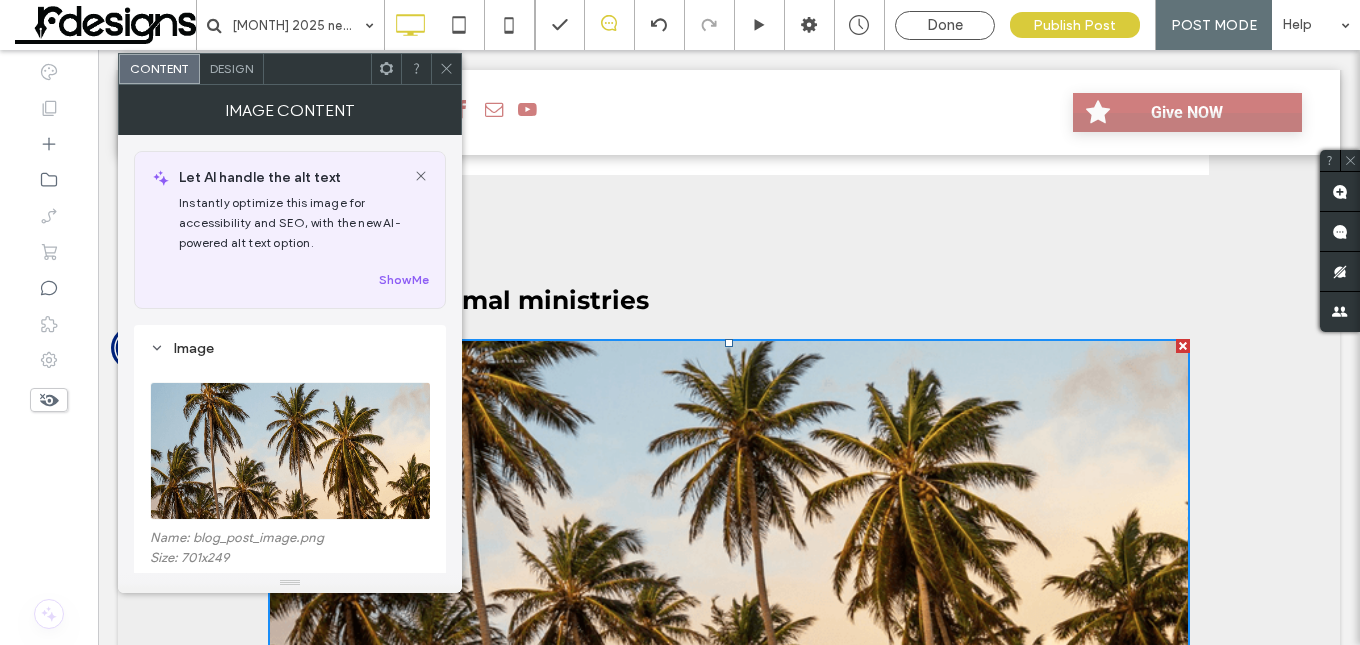 click at bounding box center (291, 451) 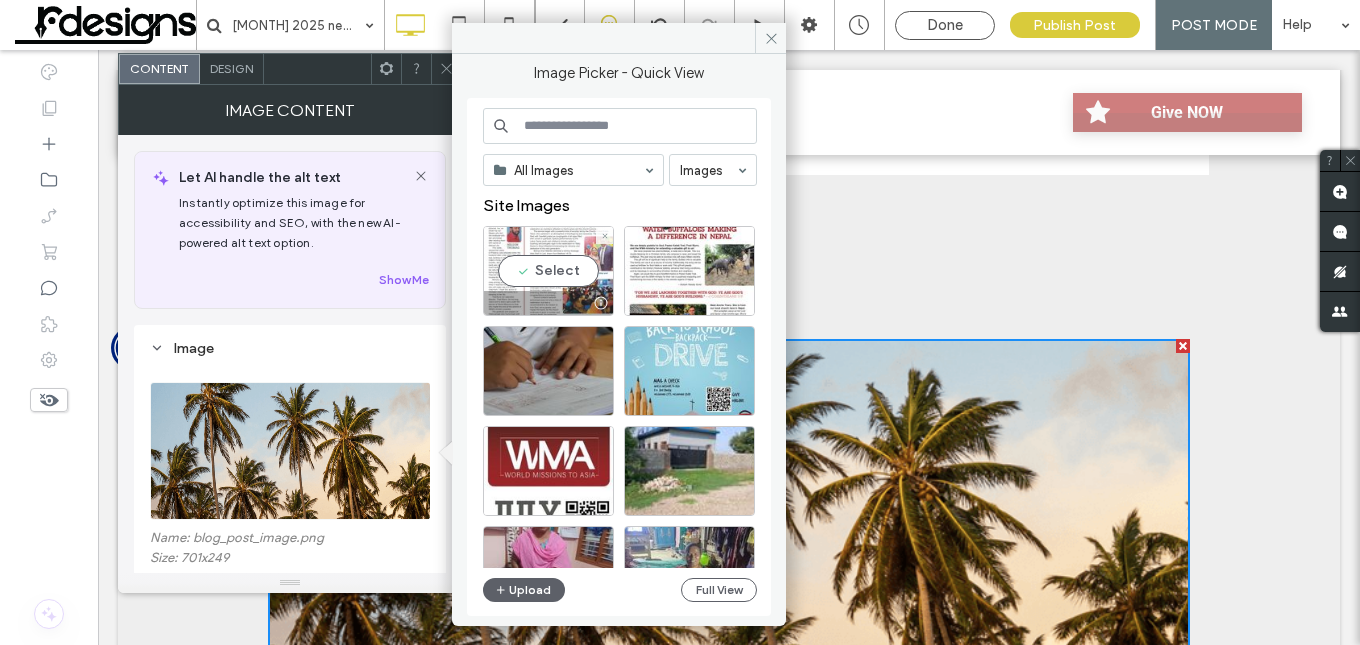 click on "Select" at bounding box center (548, 271) 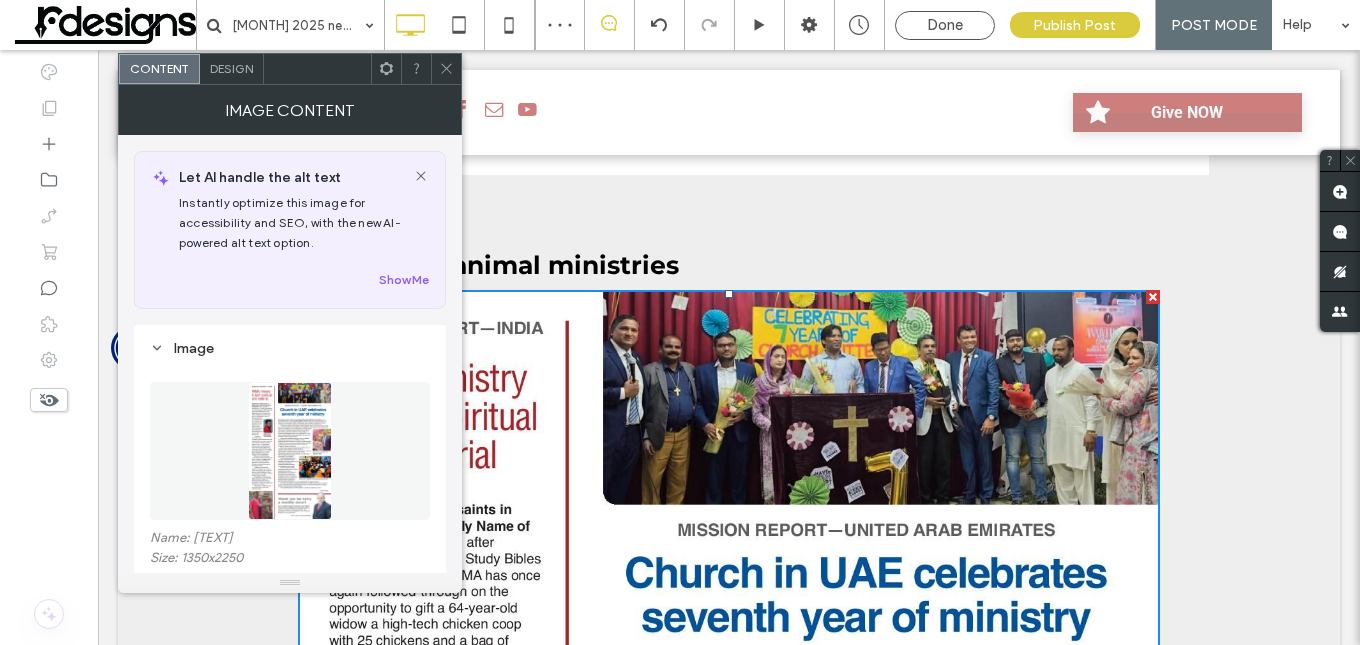 click at bounding box center (290, 451) 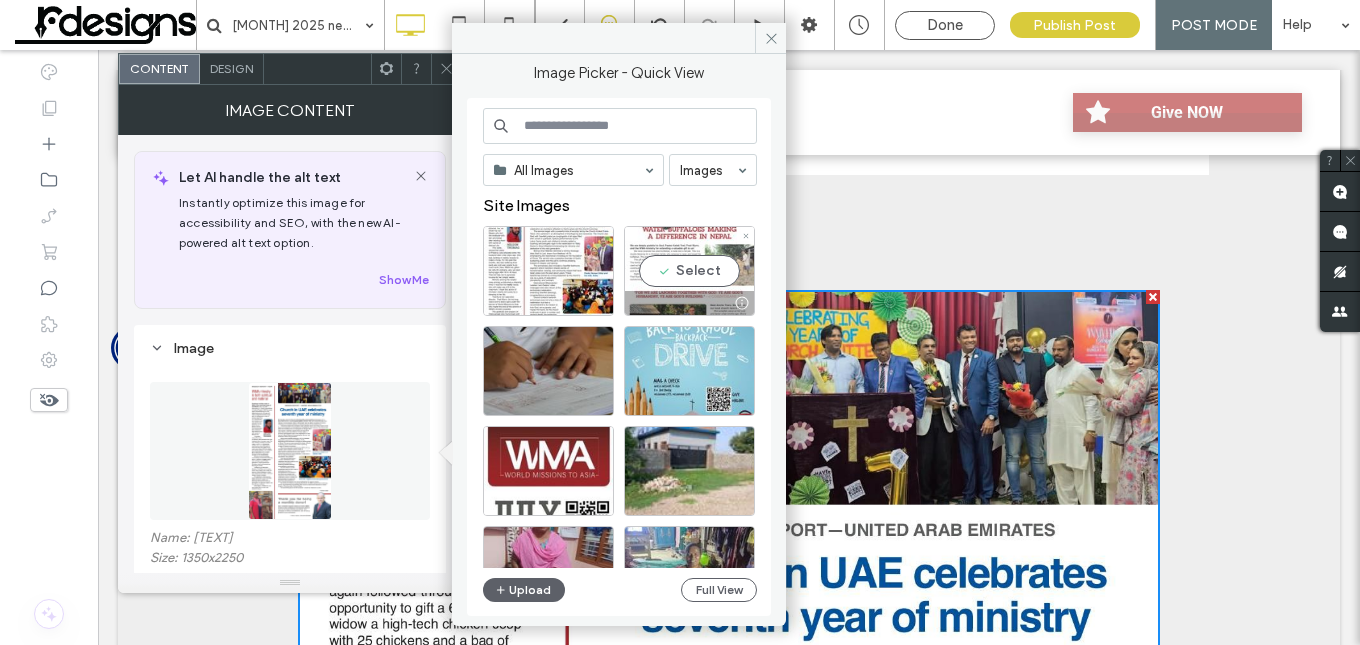 click on "Select" at bounding box center (689, 271) 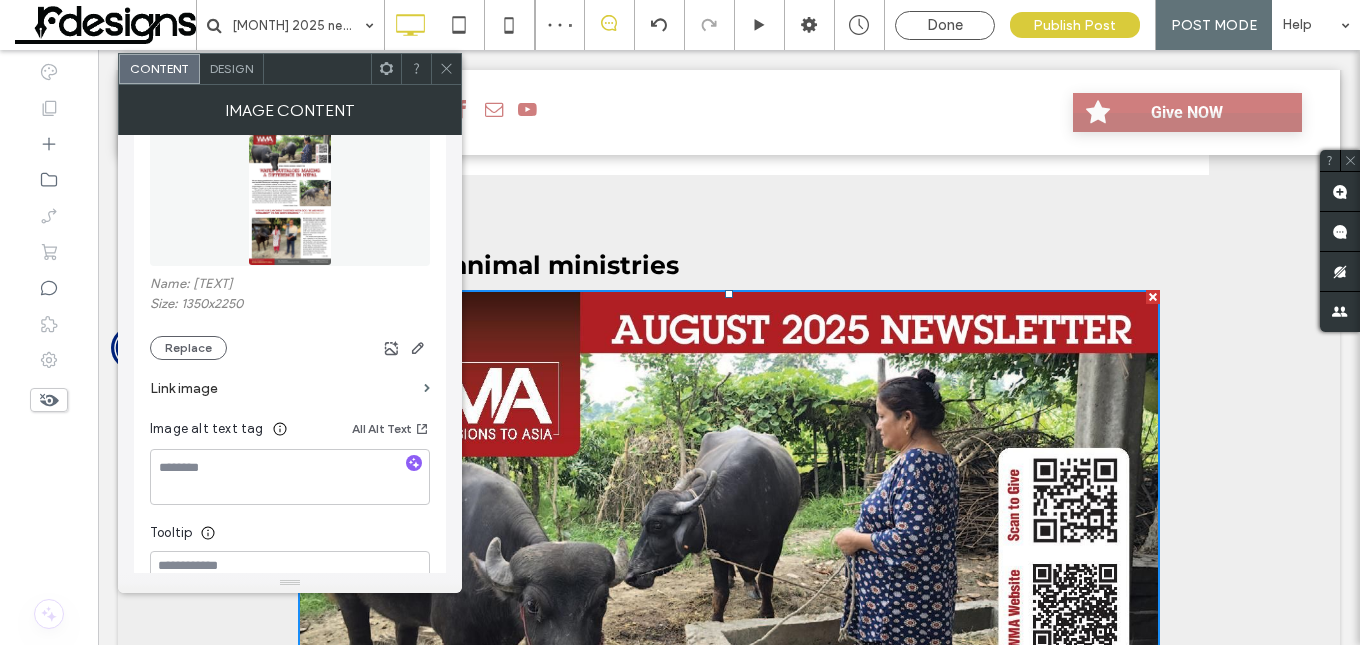 scroll, scrollTop: 300, scrollLeft: 0, axis: vertical 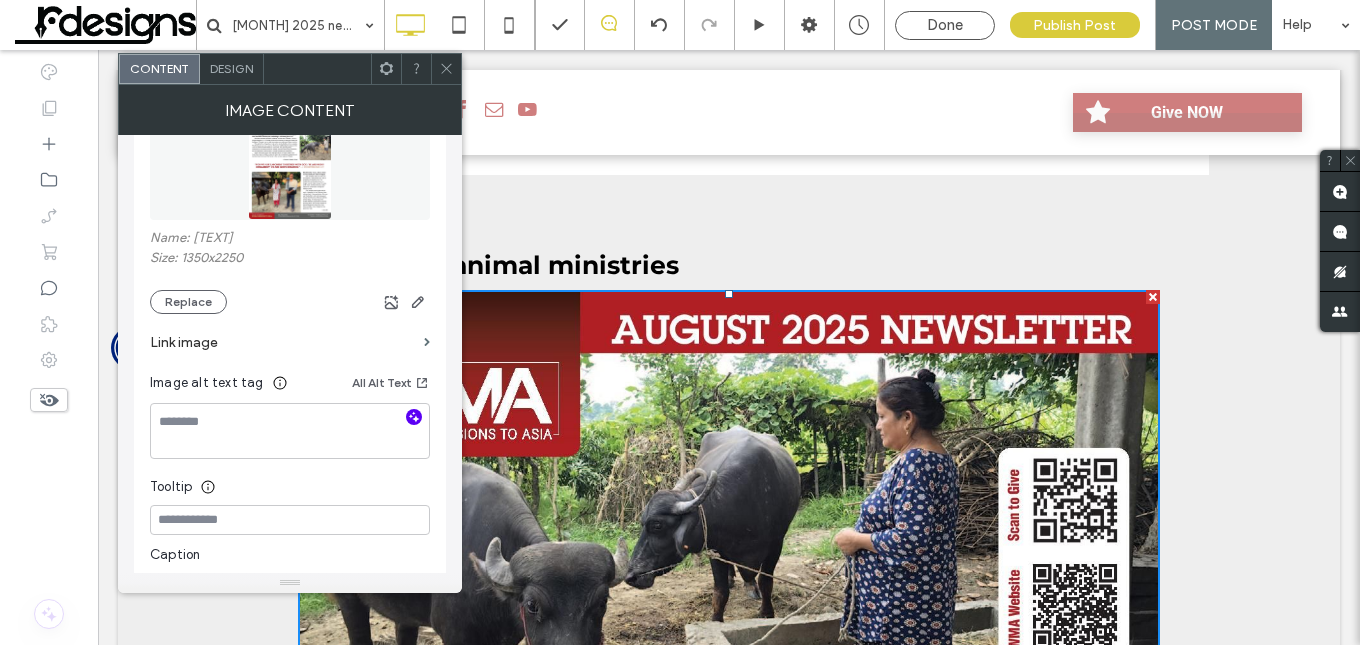 click 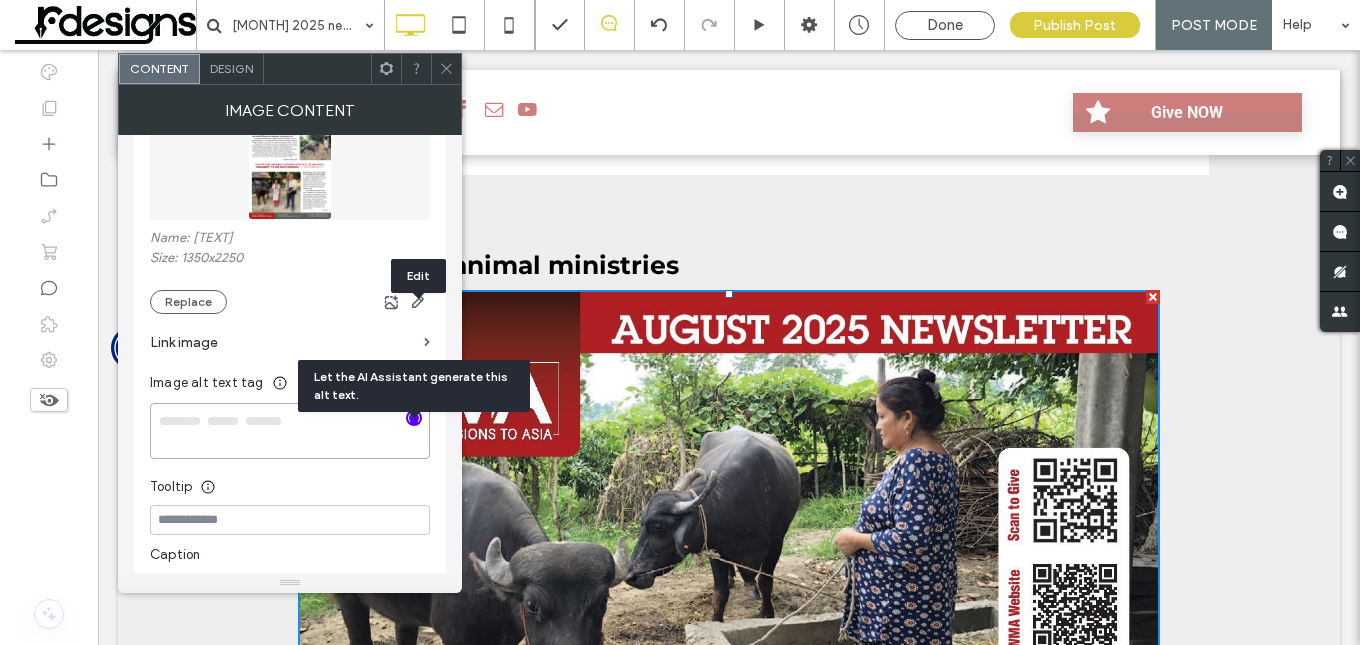 type on "**********" 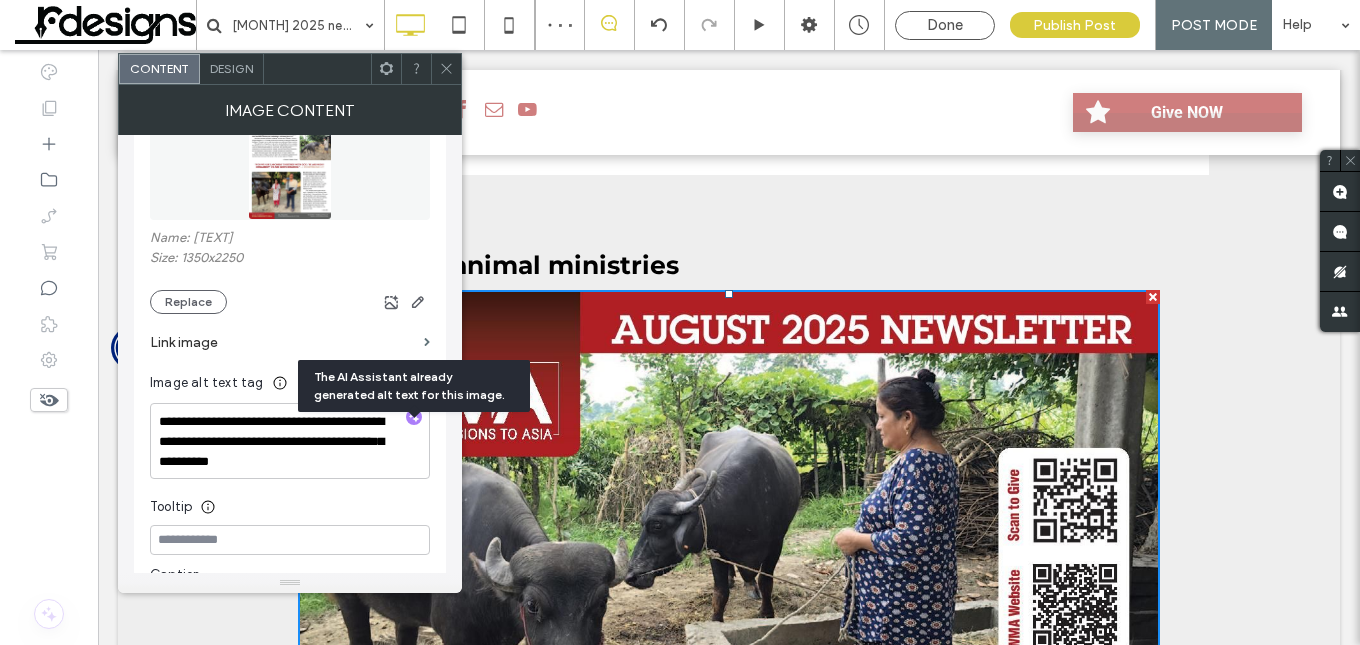 click 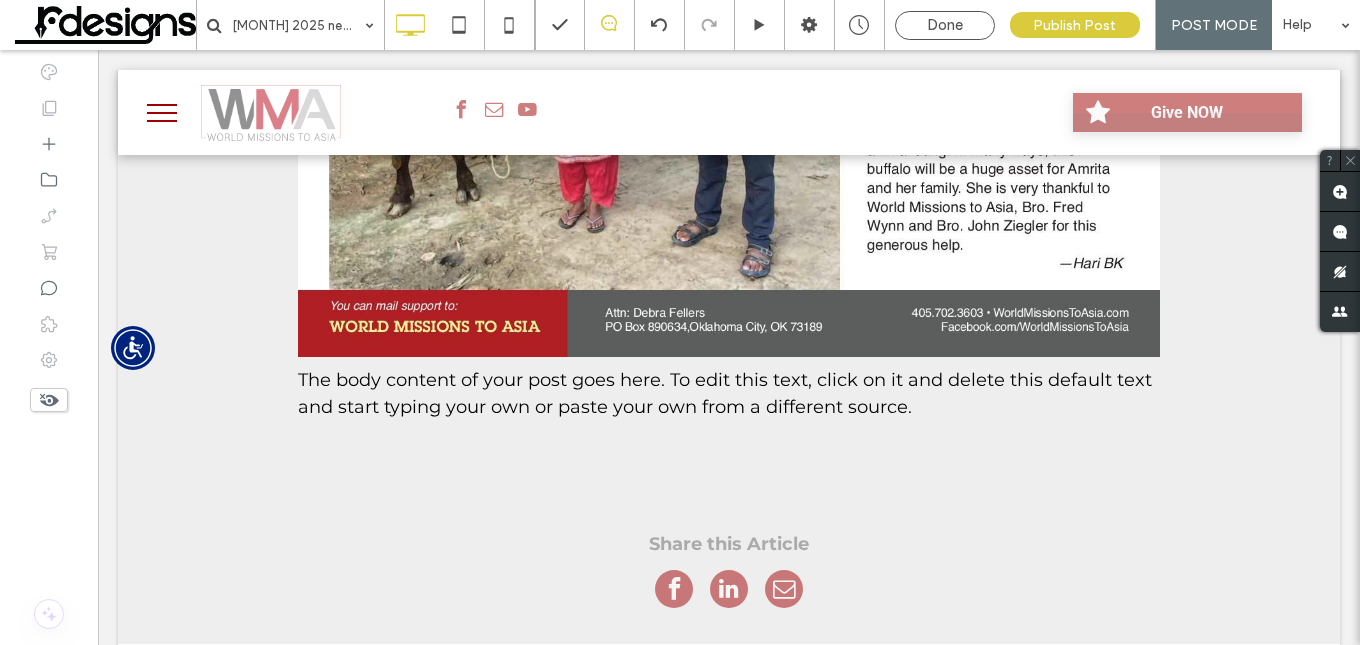 scroll, scrollTop: 2200, scrollLeft: 0, axis: vertical 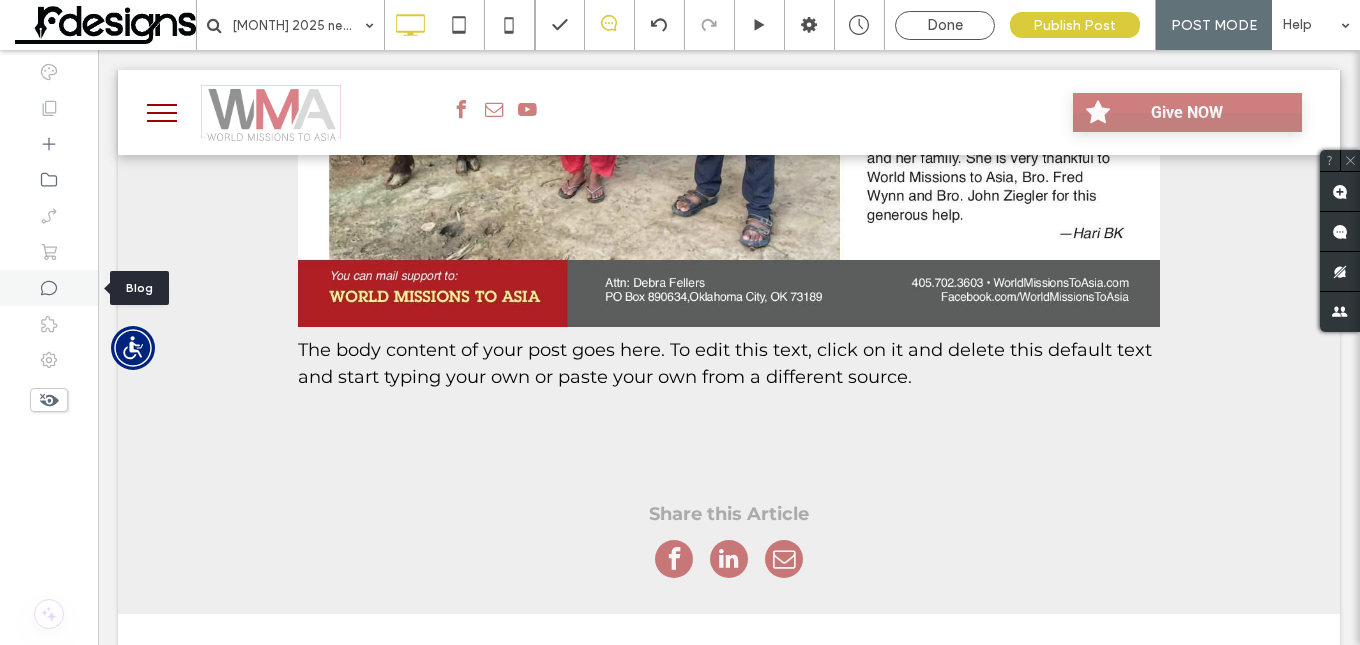 click 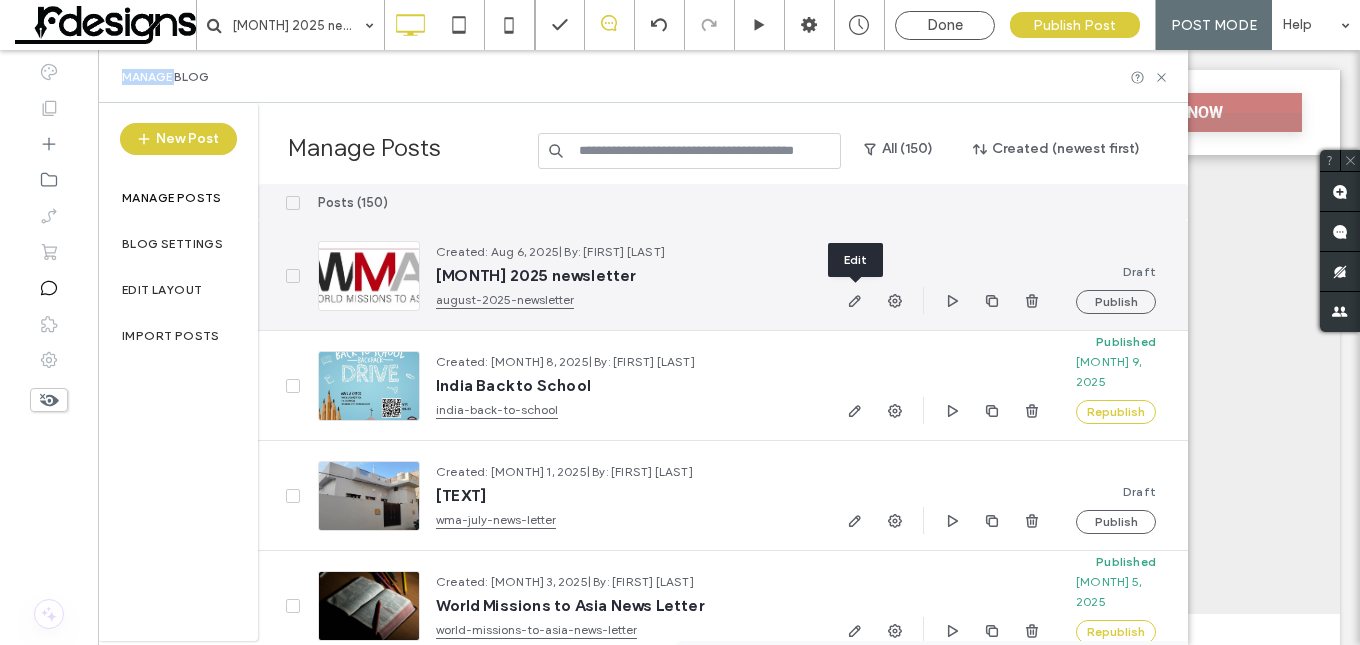 click 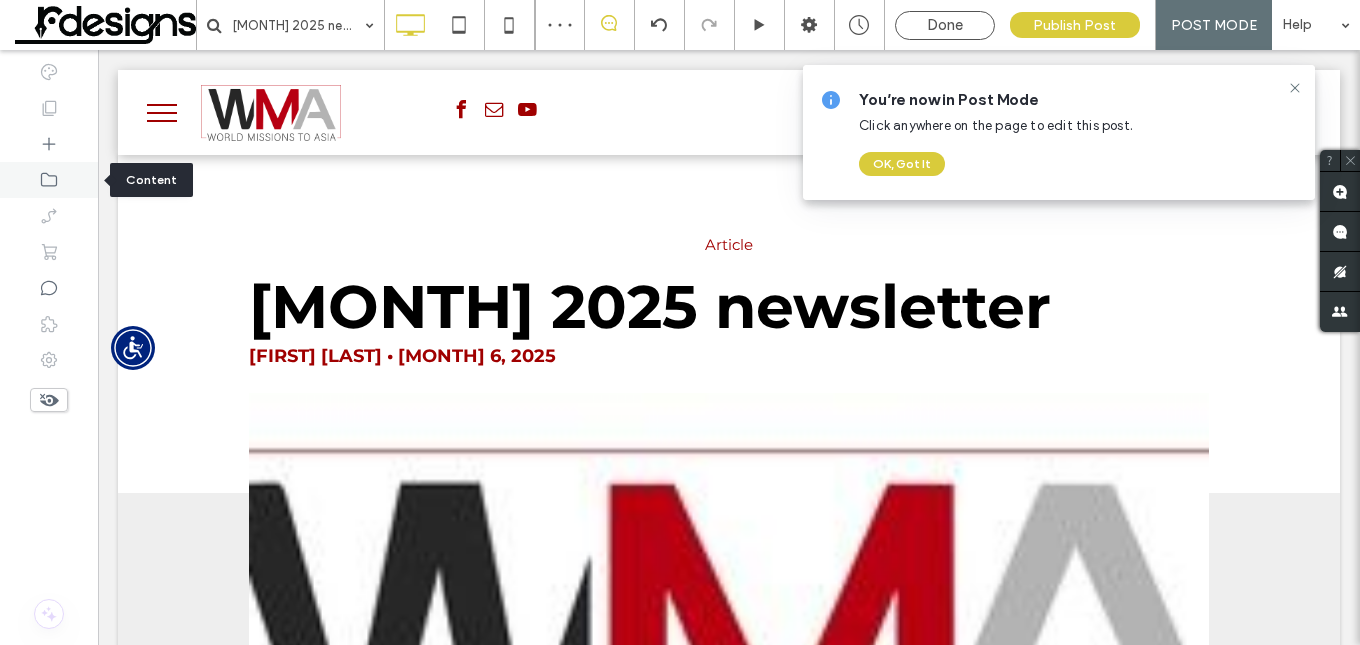 scroll, scrollTop: 0, scrollLeft: 0, axis: both 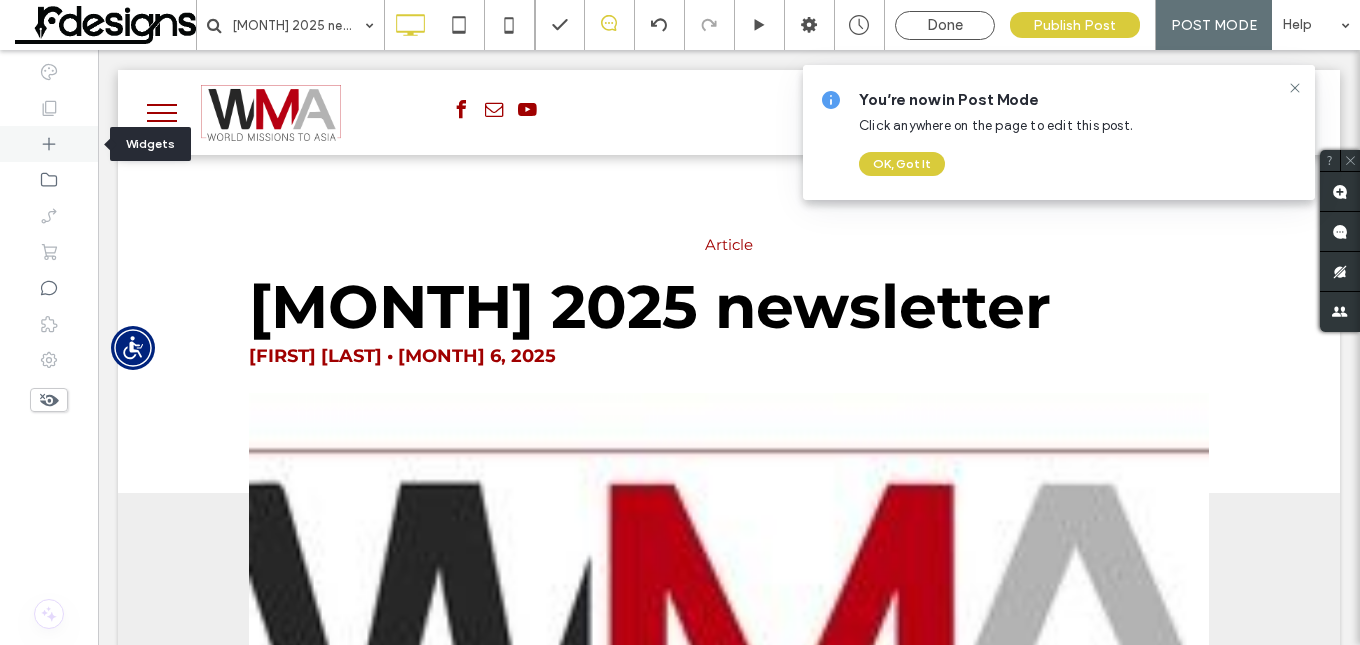 click 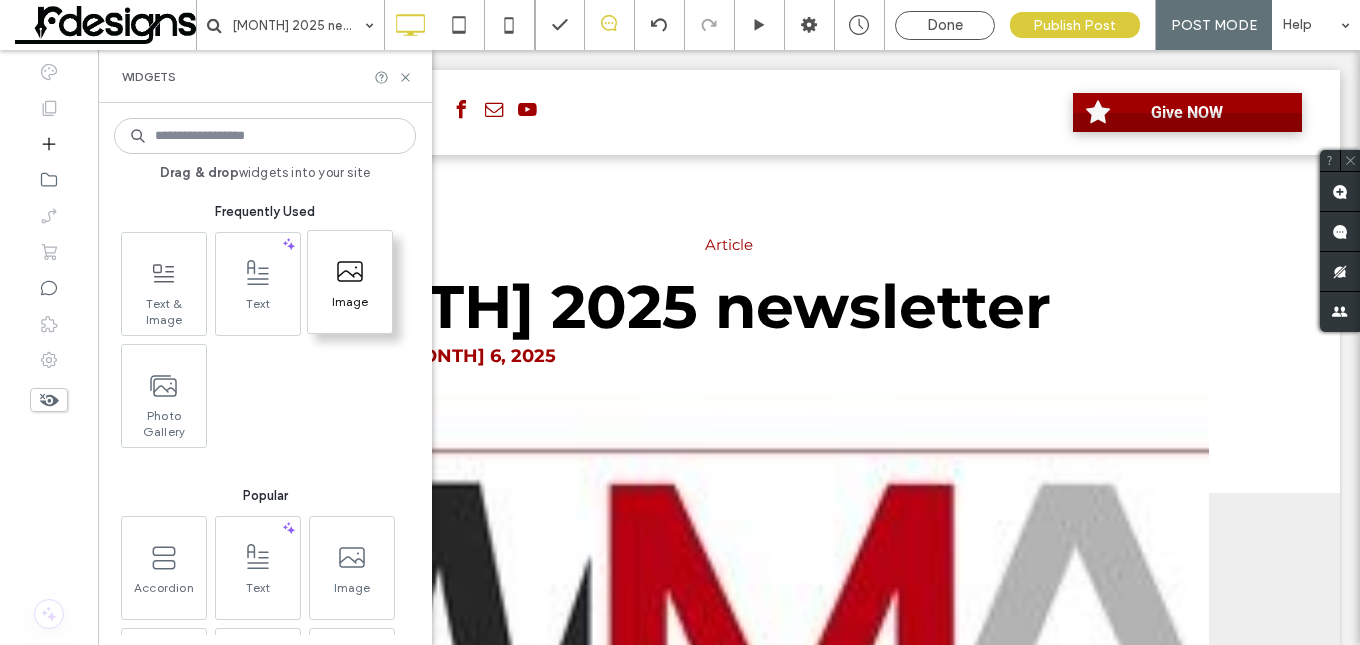 click on "Image" at bounding box center [350, 308] 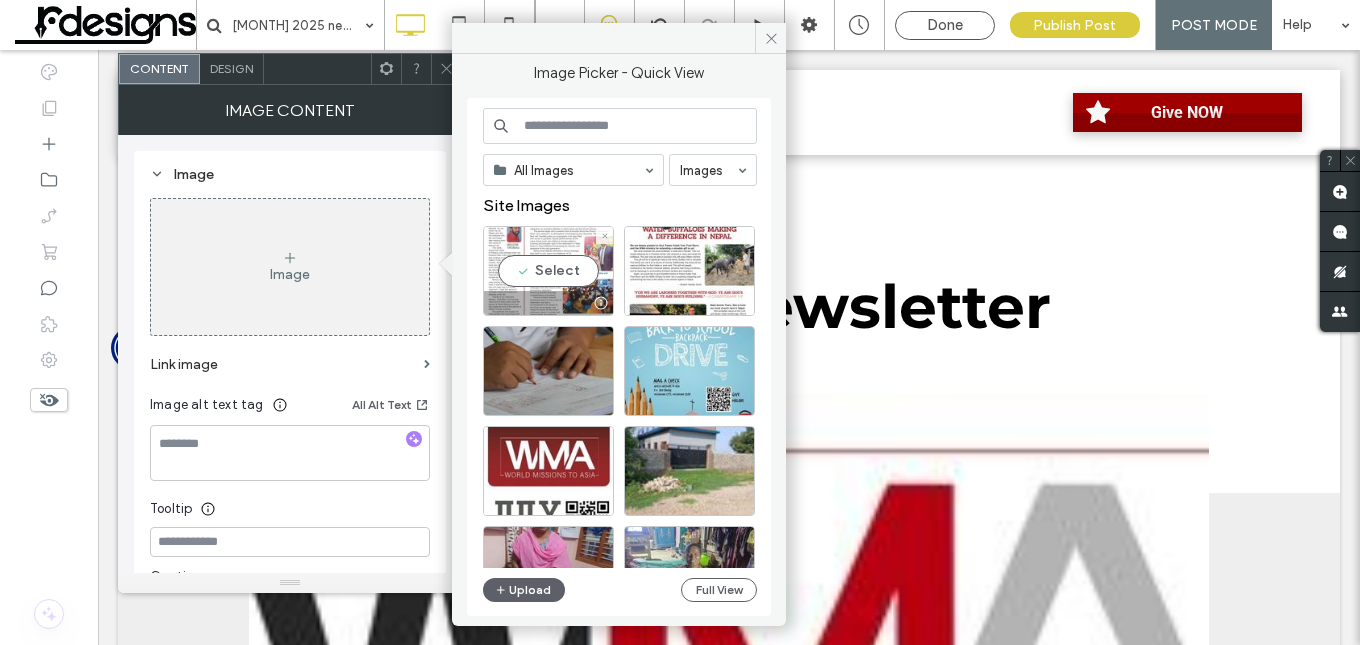 click on "Select" at bounding box center [548, 271] 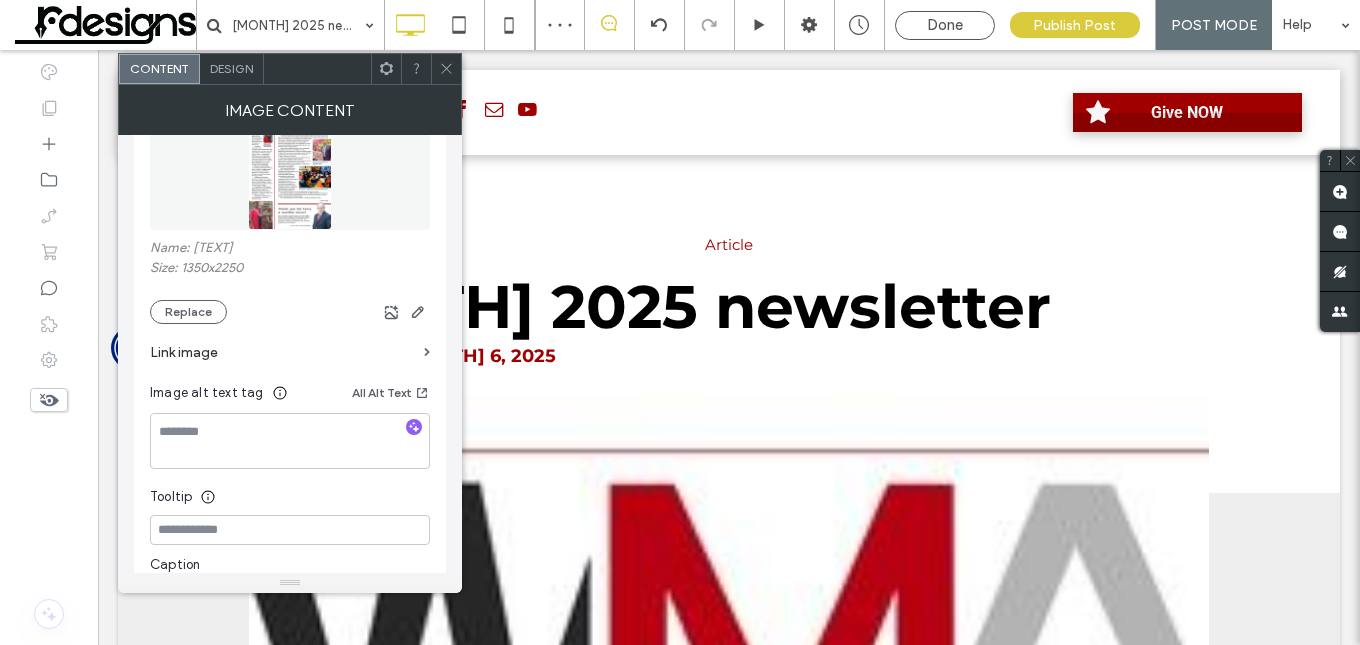 scroll, scrollTop: 300, scrollLeft: 0, axis: vertical 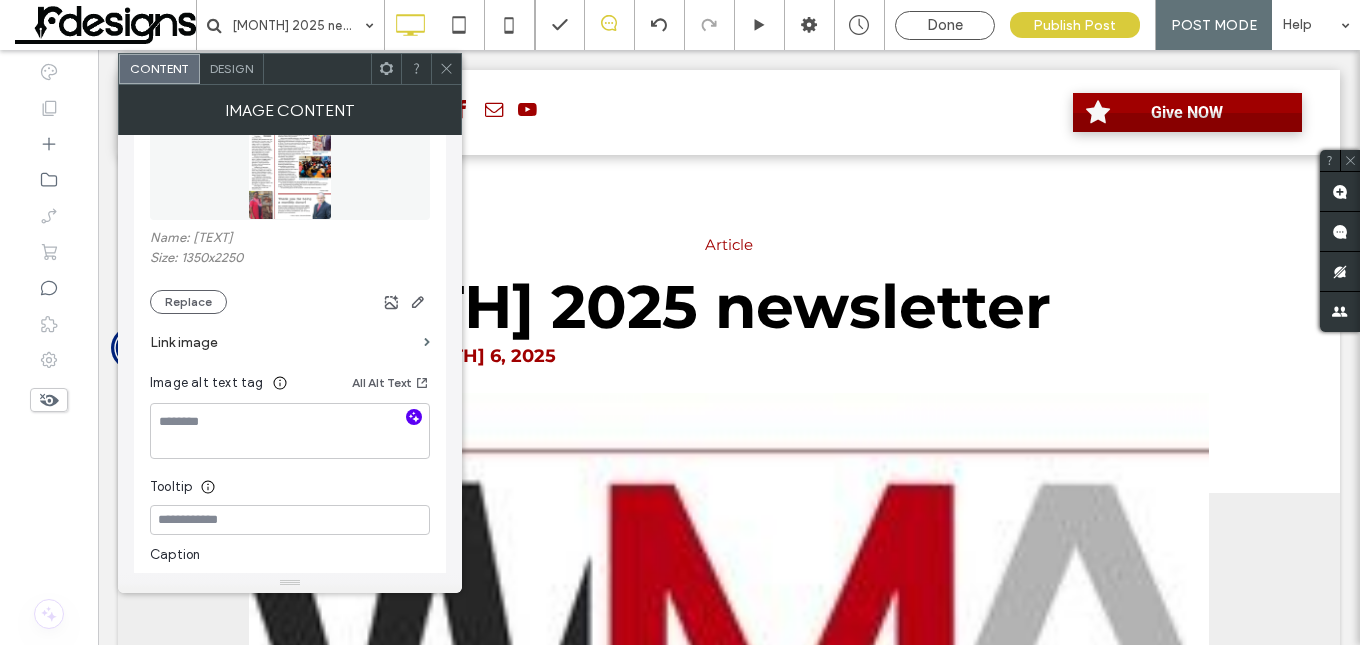 click 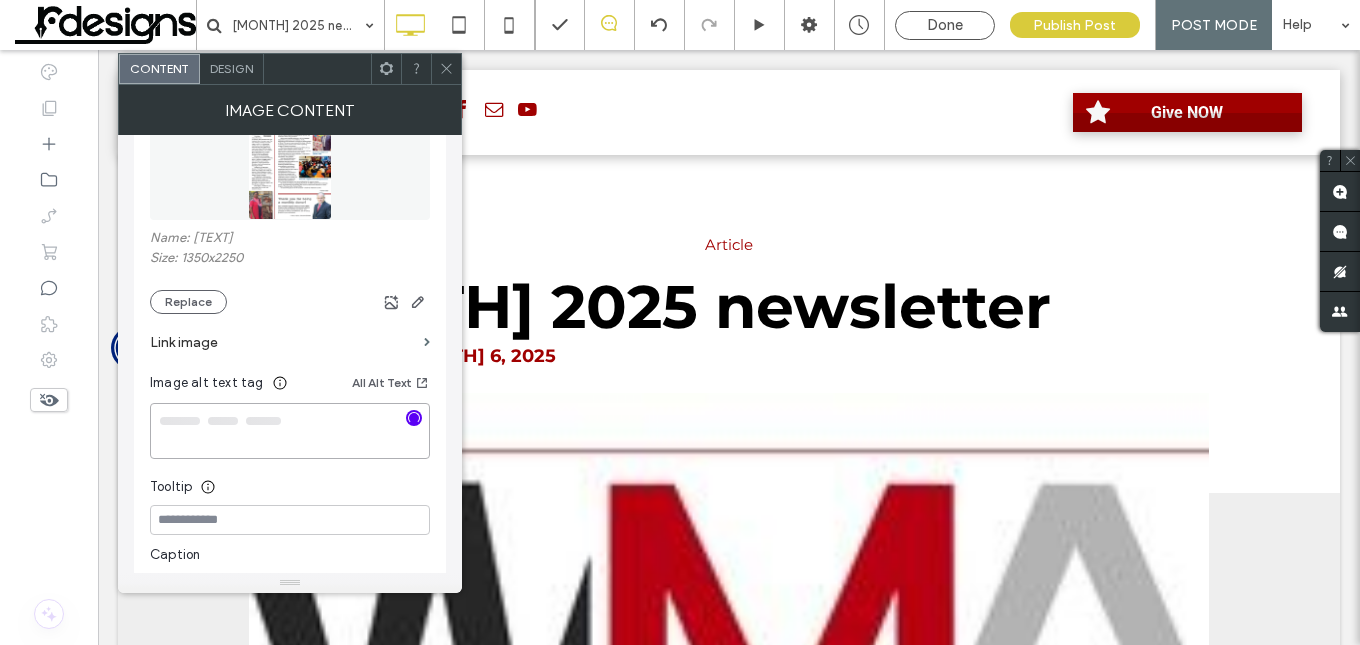 type on "**********" 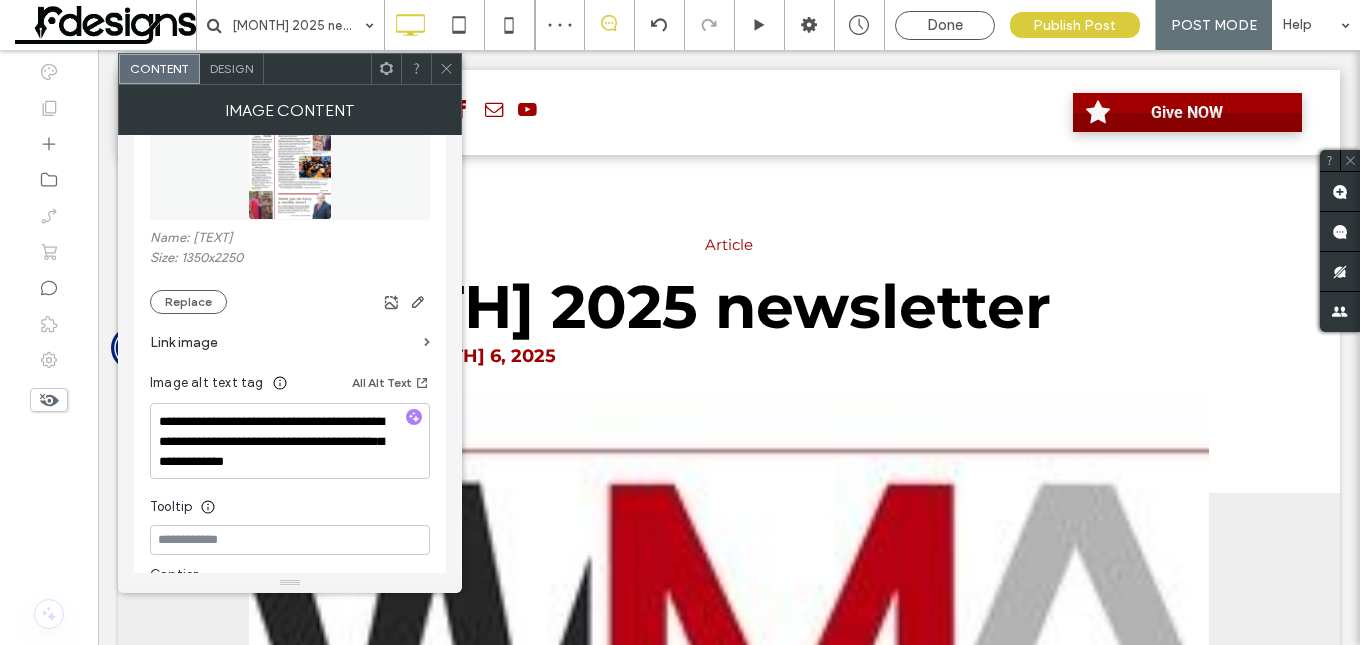 click 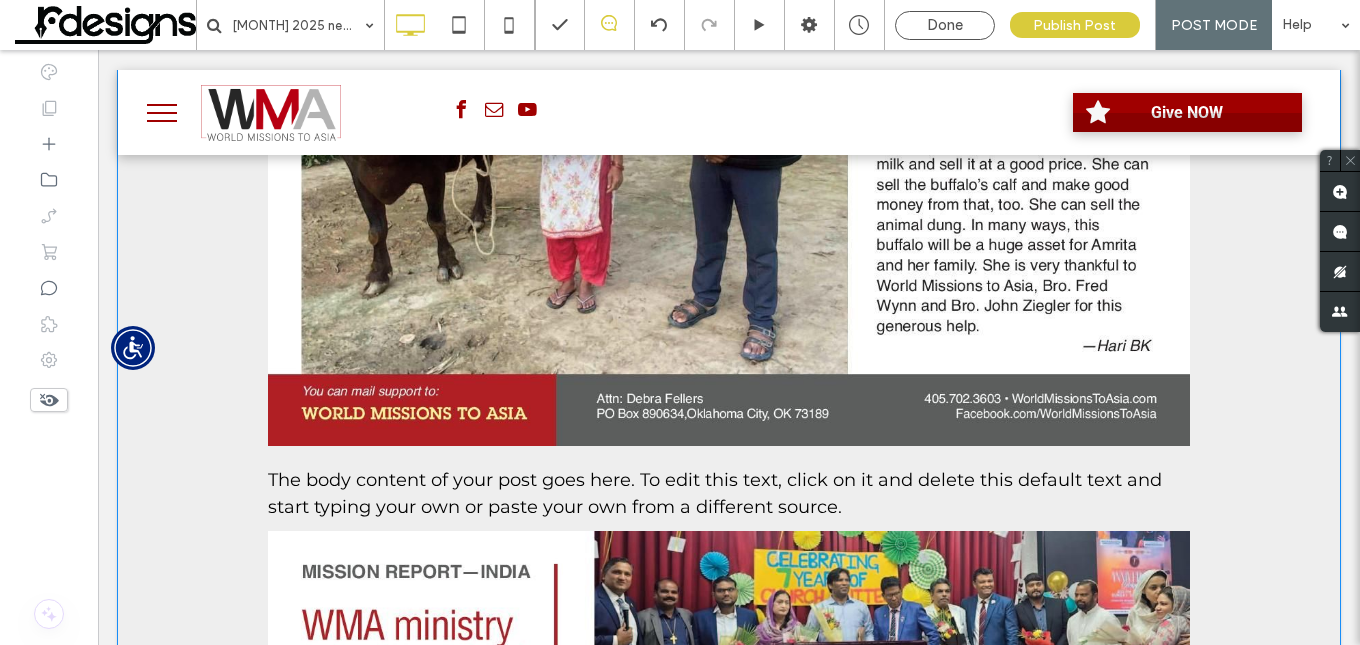 scroll, scrollTop: 2300, scrollLeft: 0, axis: vertical 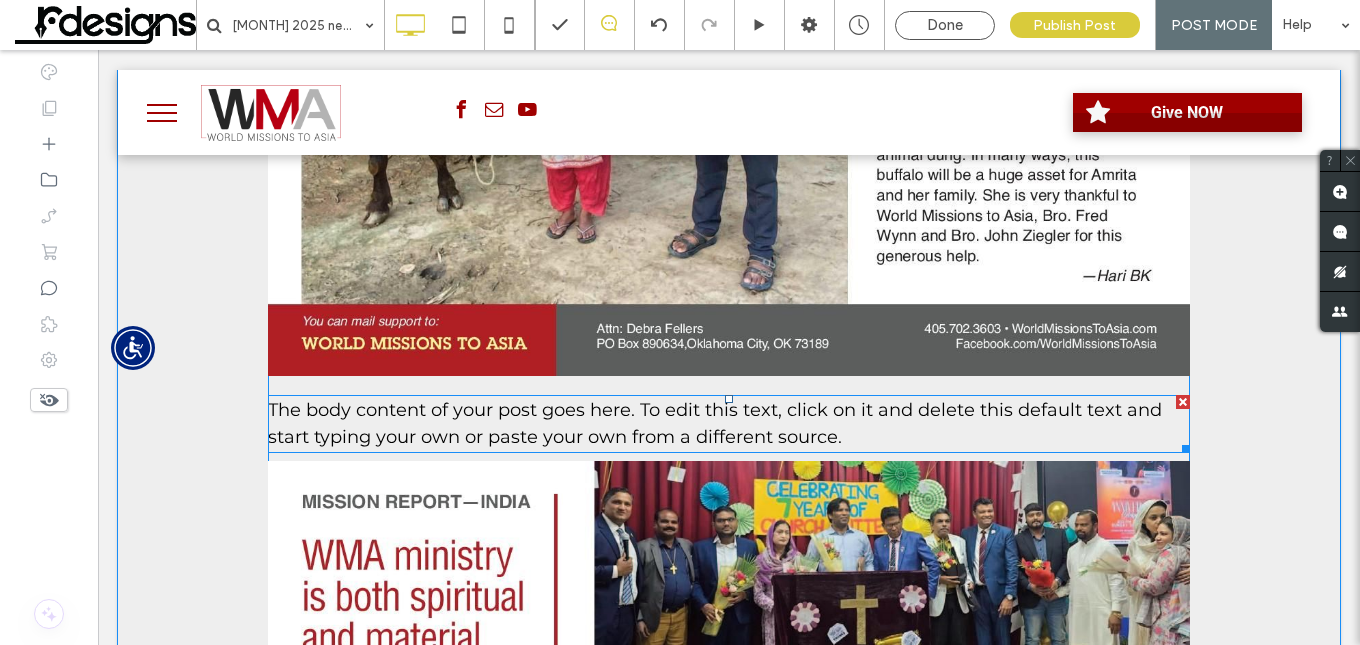 click on "The body content of your post goes here. To edit this text, click on it and delete this default text and start typing your own or paste your own from a different source." at bounding box center [729, 424] 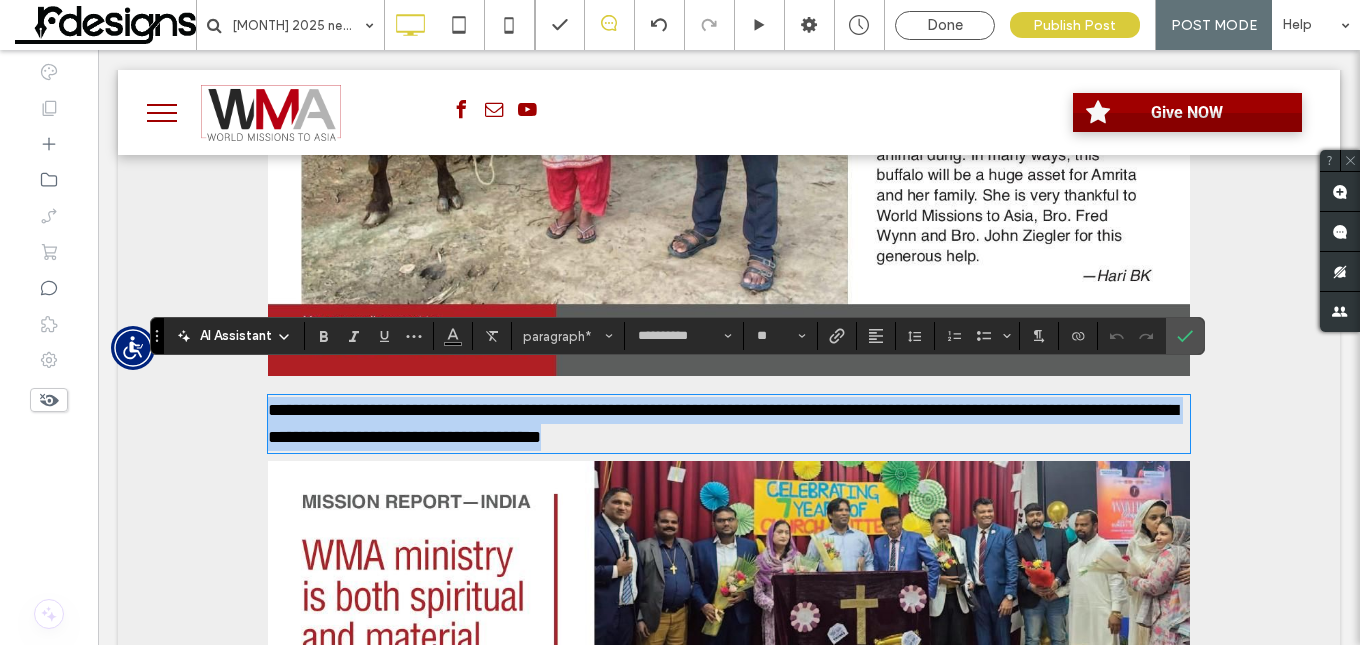 type 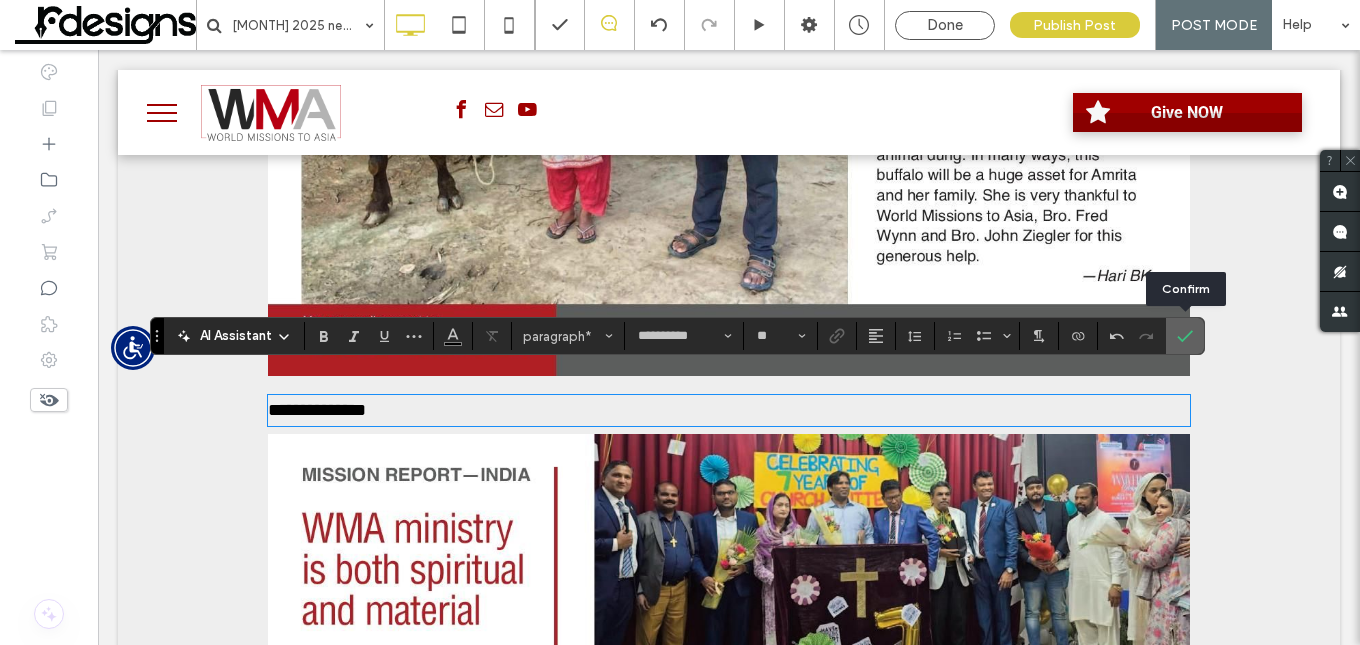 drag, startPoint x: 1191, startPoint y: 327, endPoint x: 1181, endPoint y: 383, distance: 56.88585 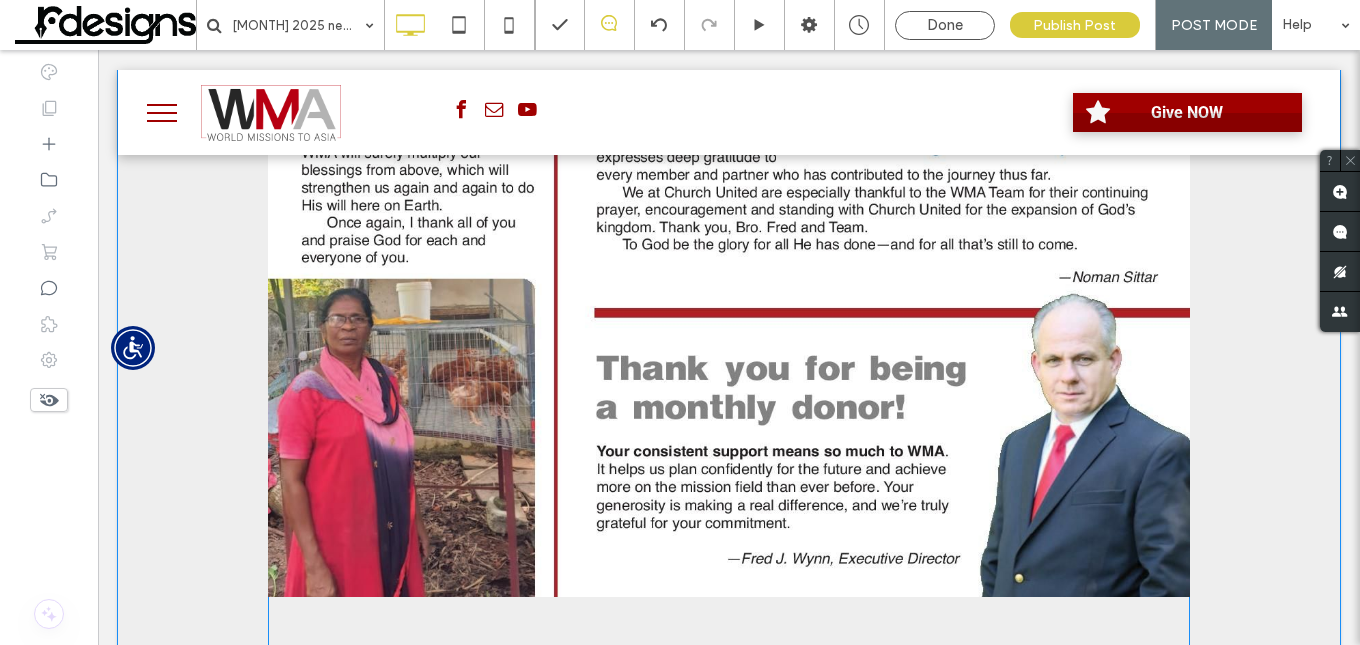 scroll, scrollTop: 3900, scrollLeft: 0, axis: vertical 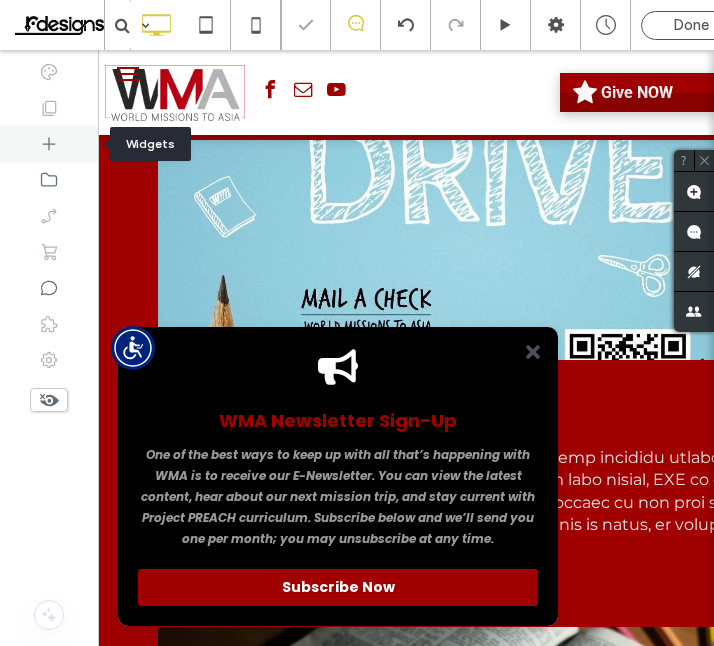 click 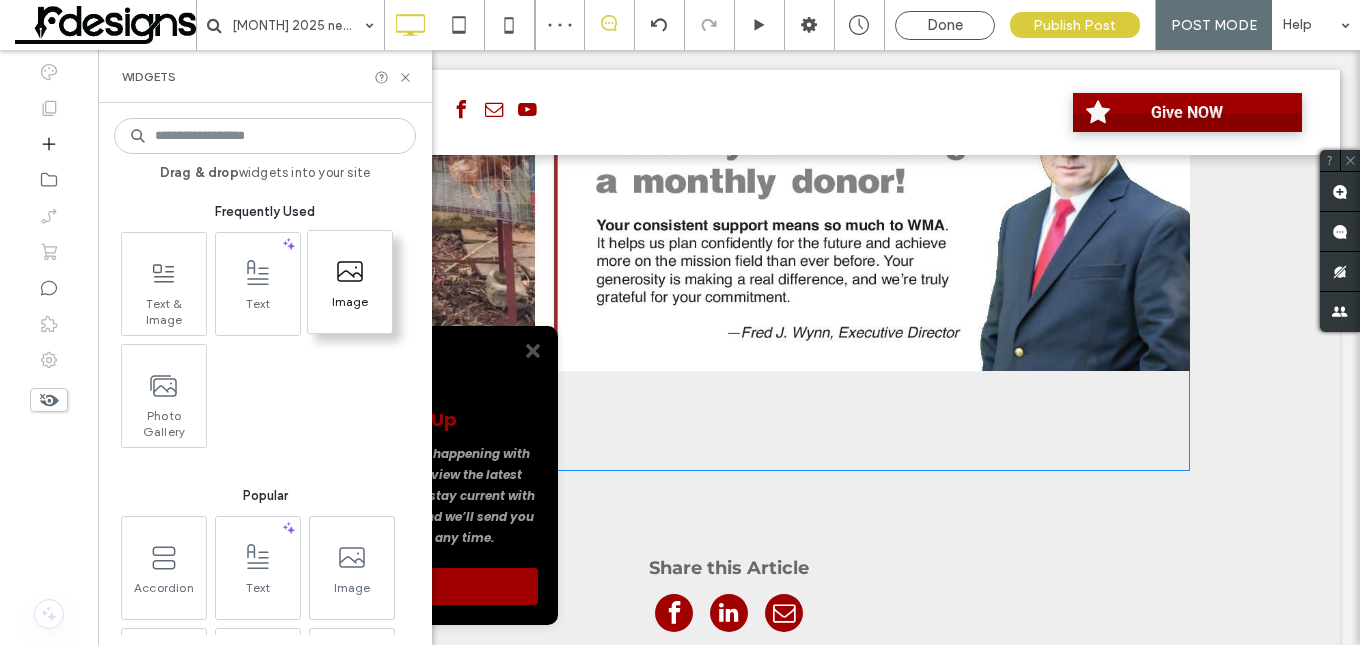 click 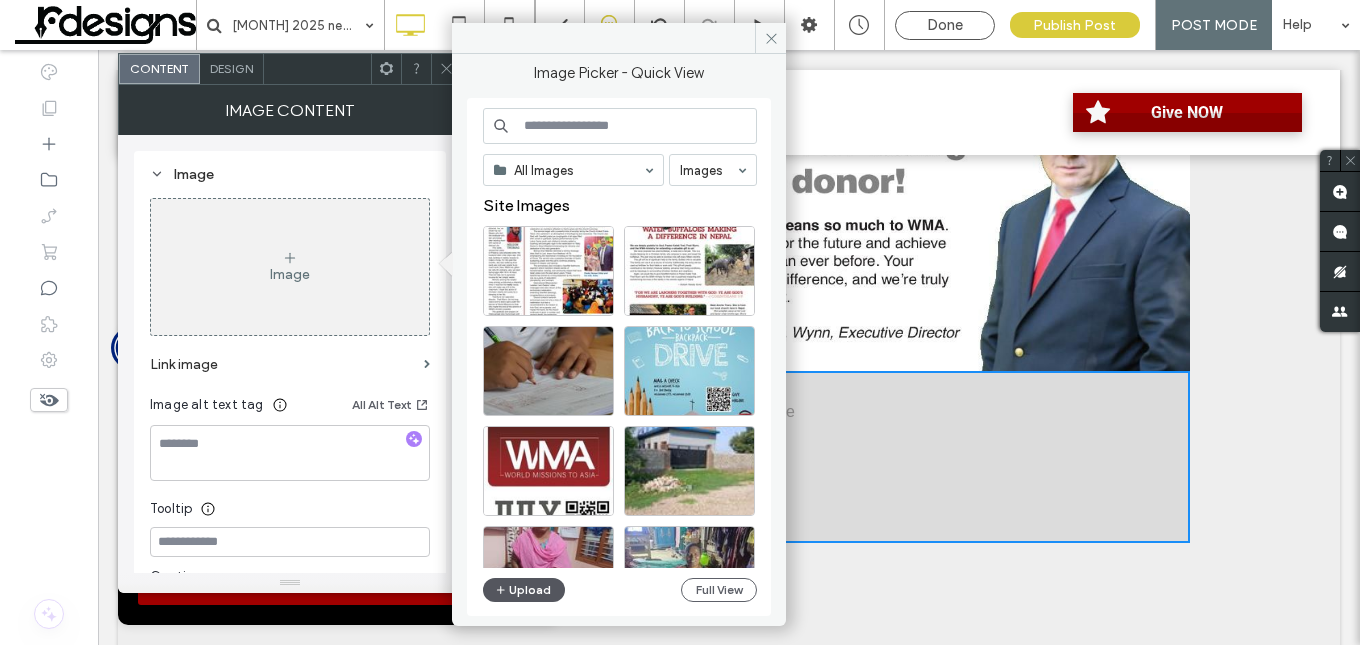 click on "Upload" at bounding box center (524, 590) 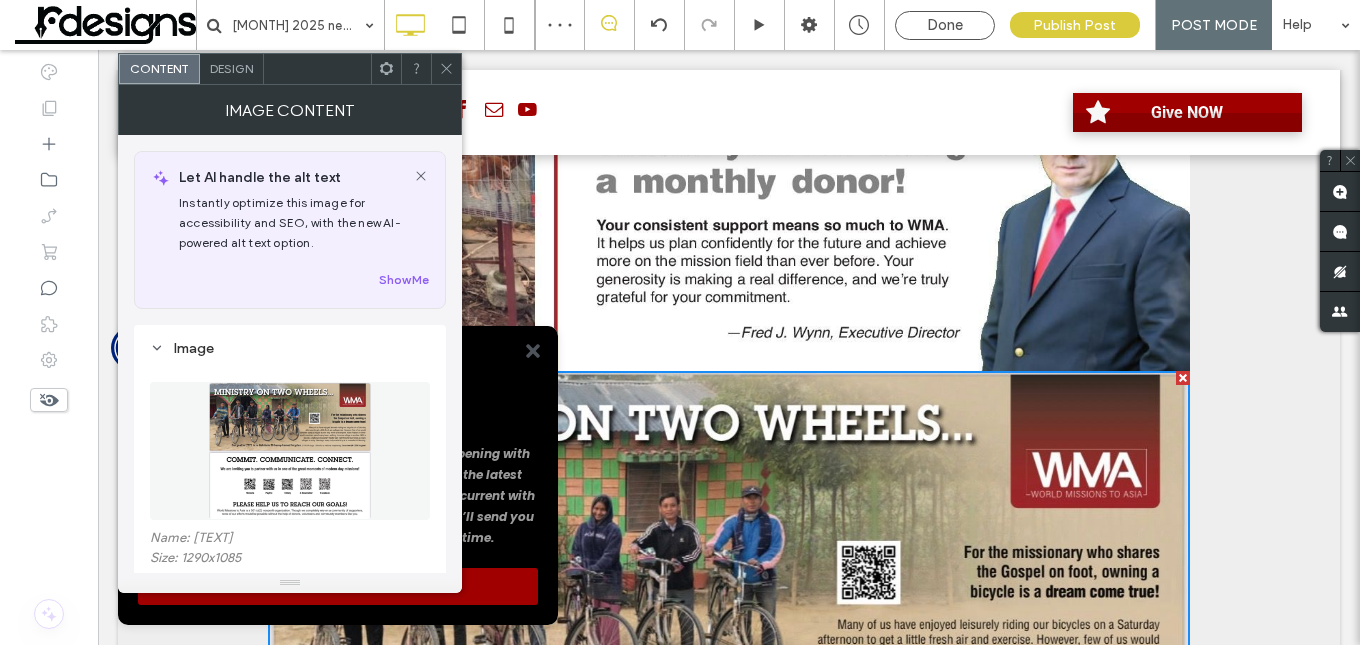 click on "Design" at bounding box center (231, 68) 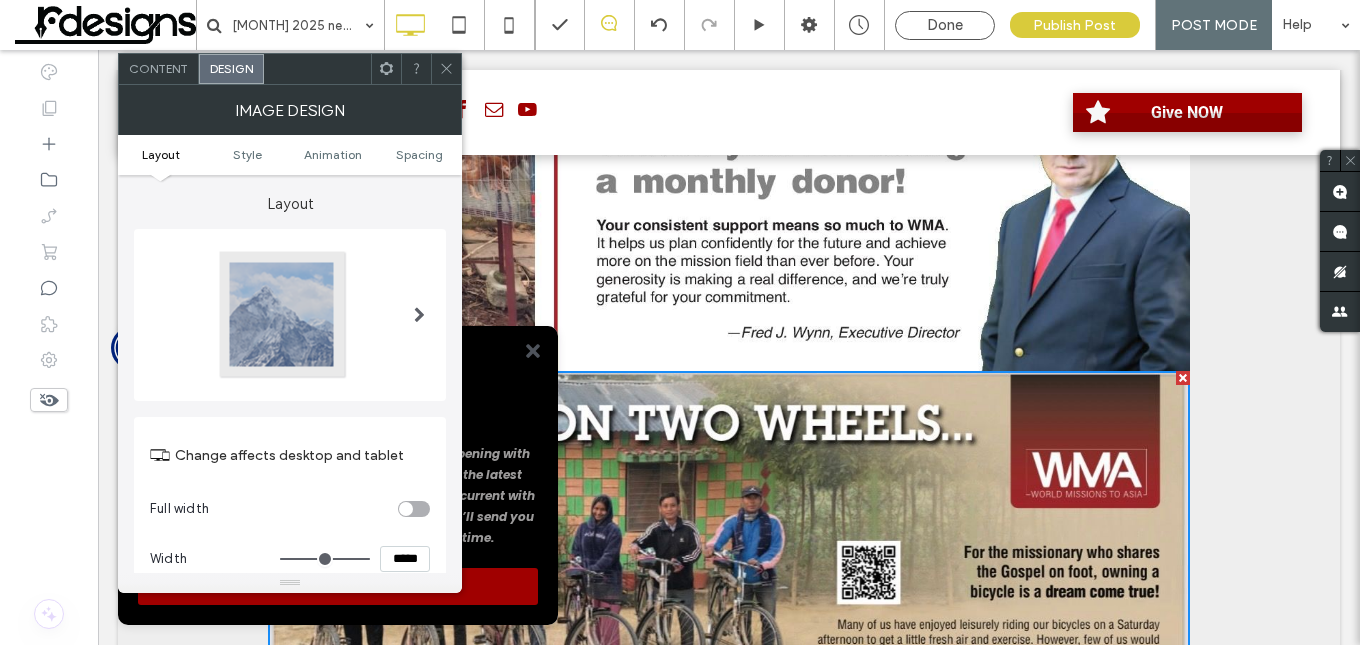 type on "***" 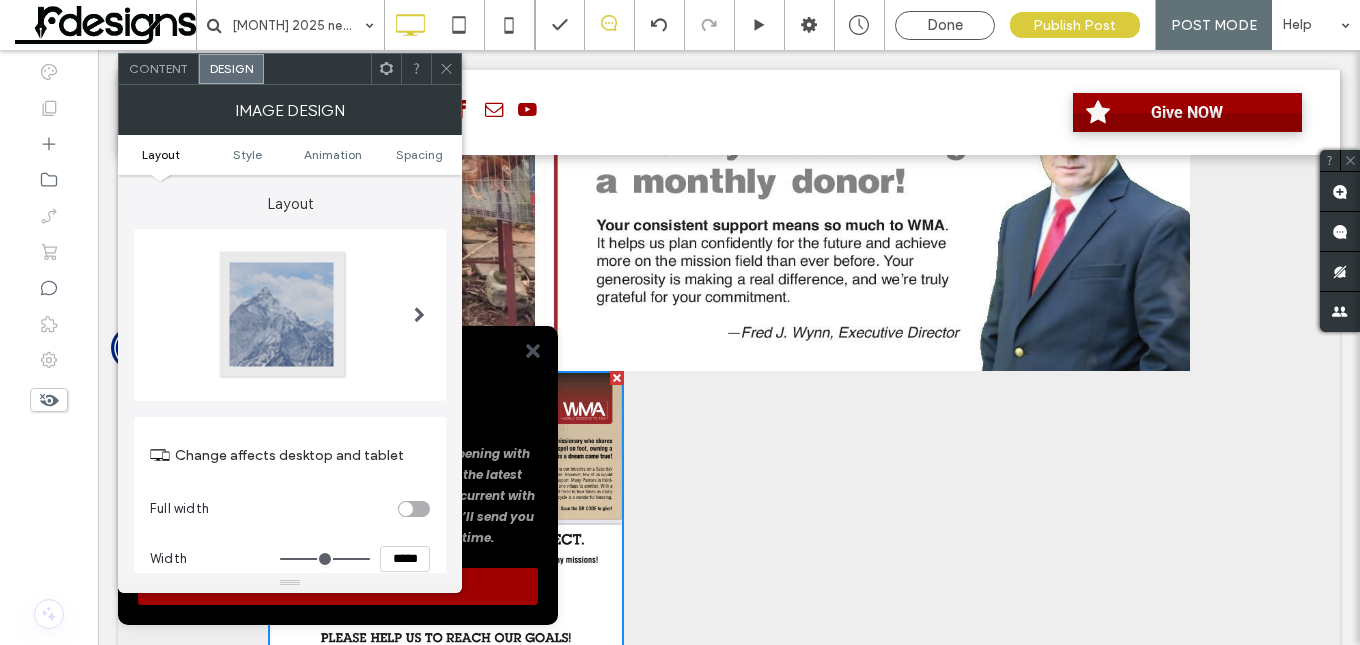 click at bounding box center [325, 559] 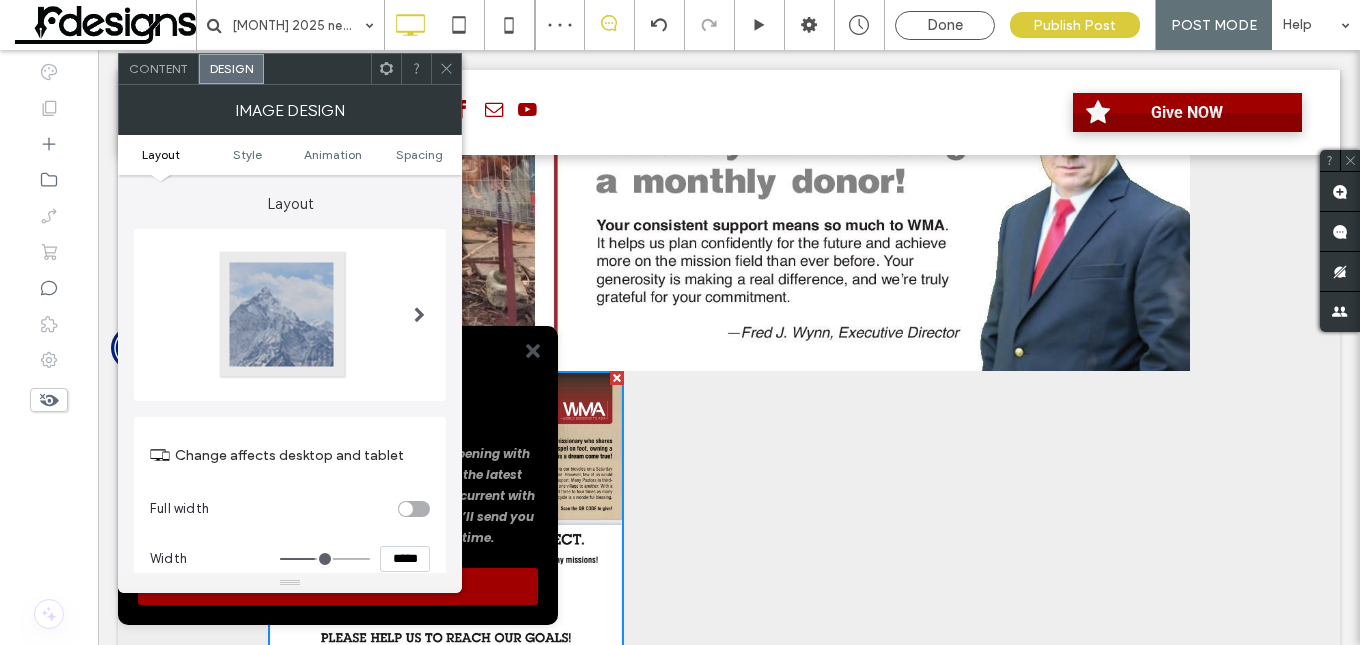 type on "***" 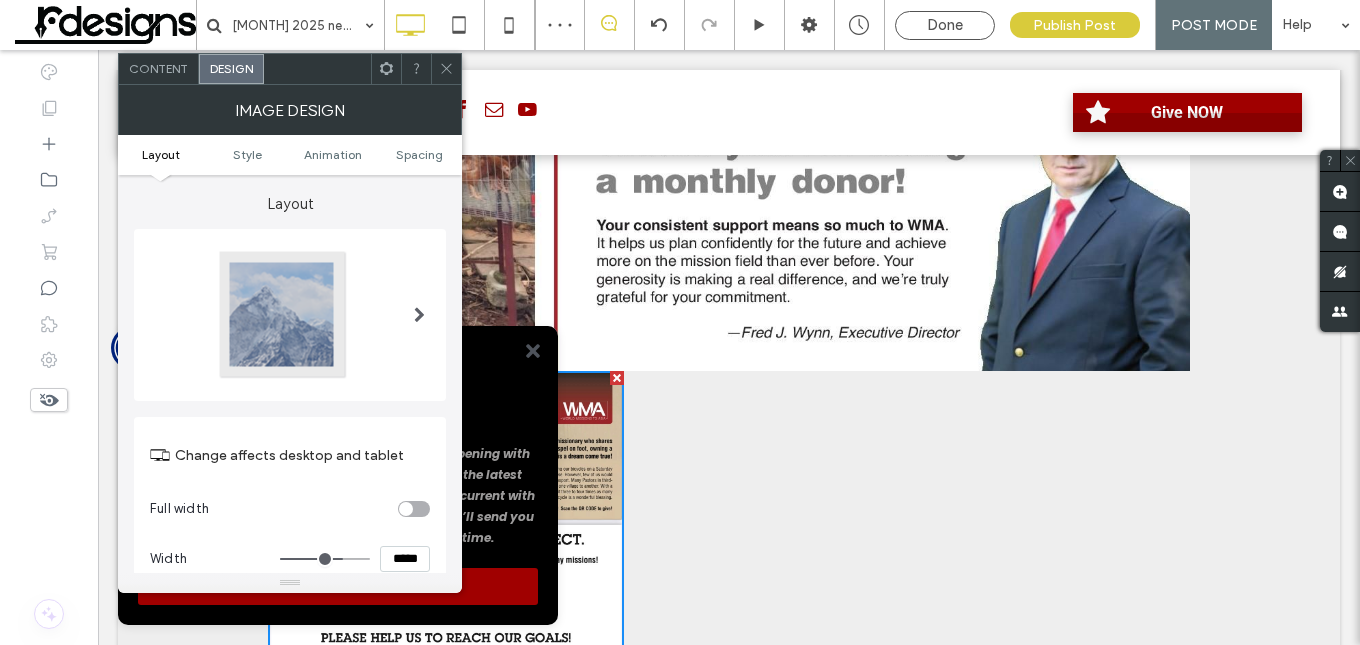type on "***" 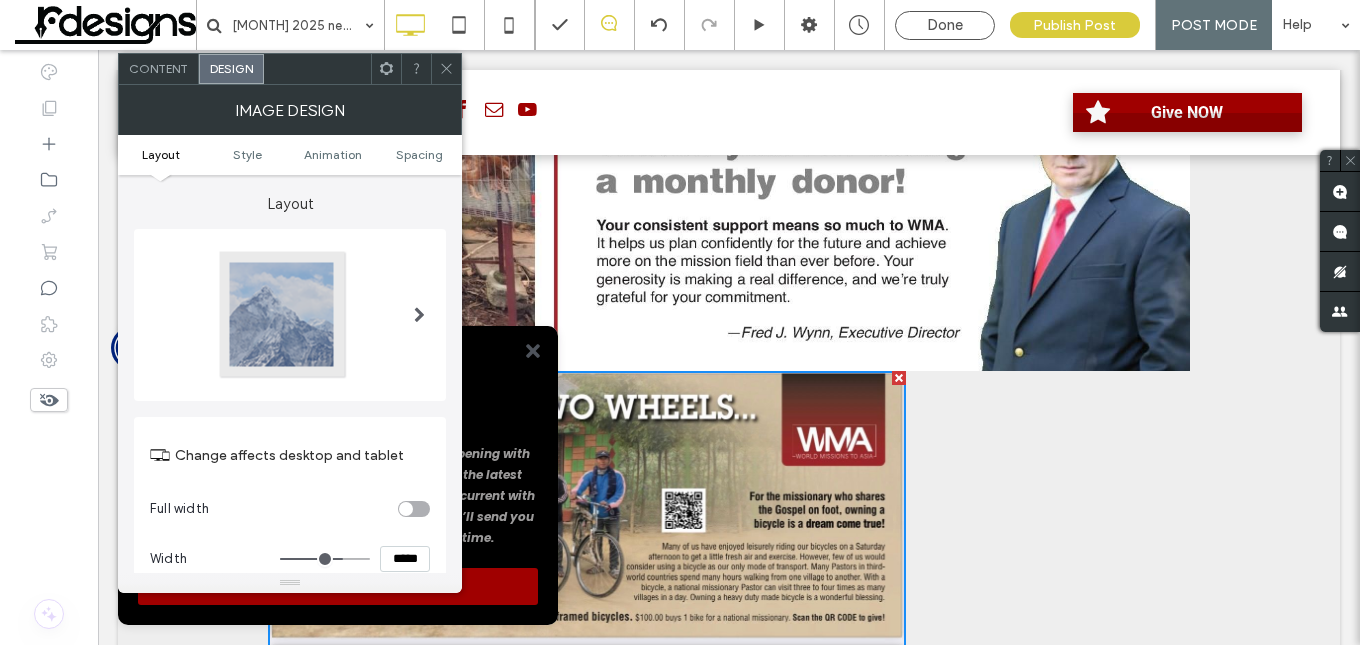 click on "Content" at bounding box center (158, 68) 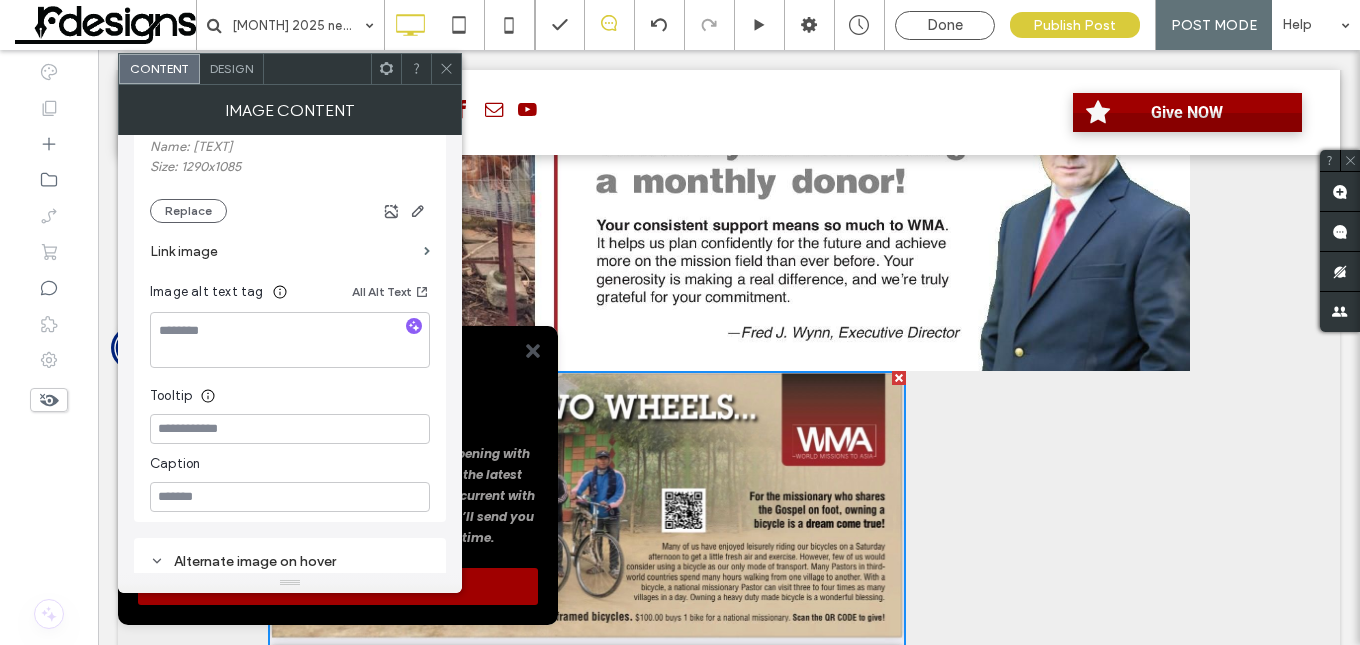scroll, scrollTop: 400, scrollLeft: 0, axis: vertical 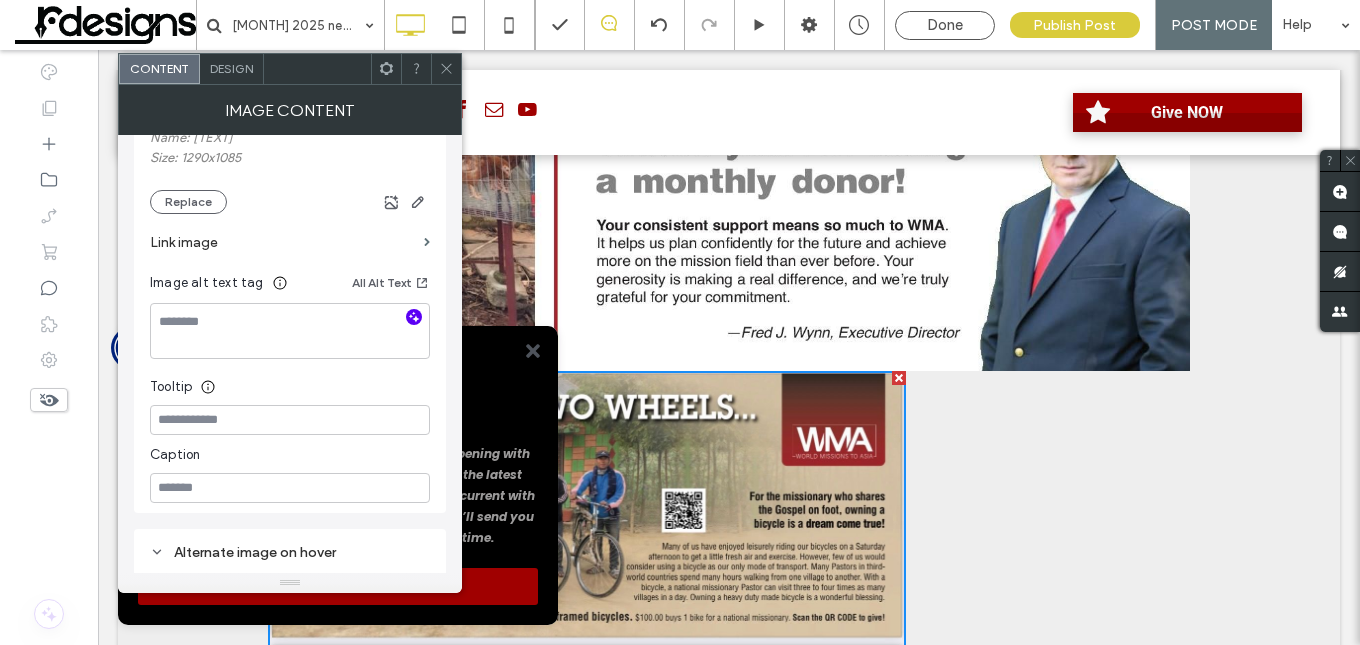 click 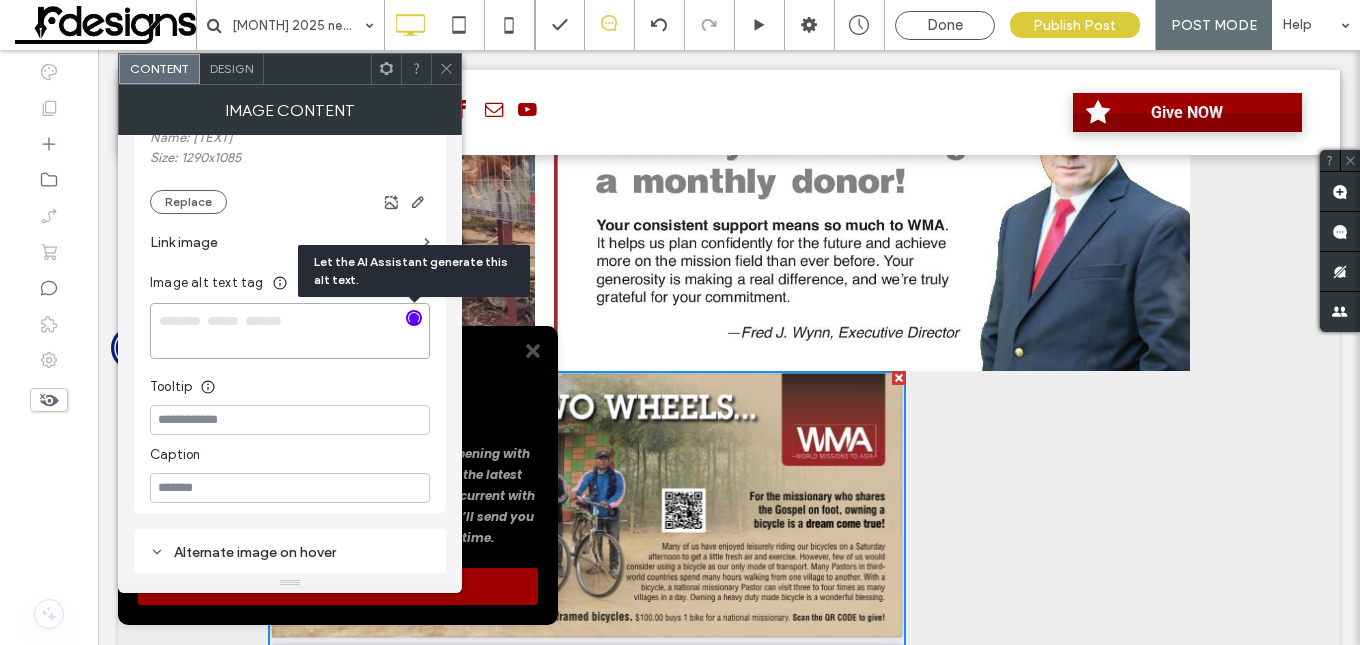 type on "**********" 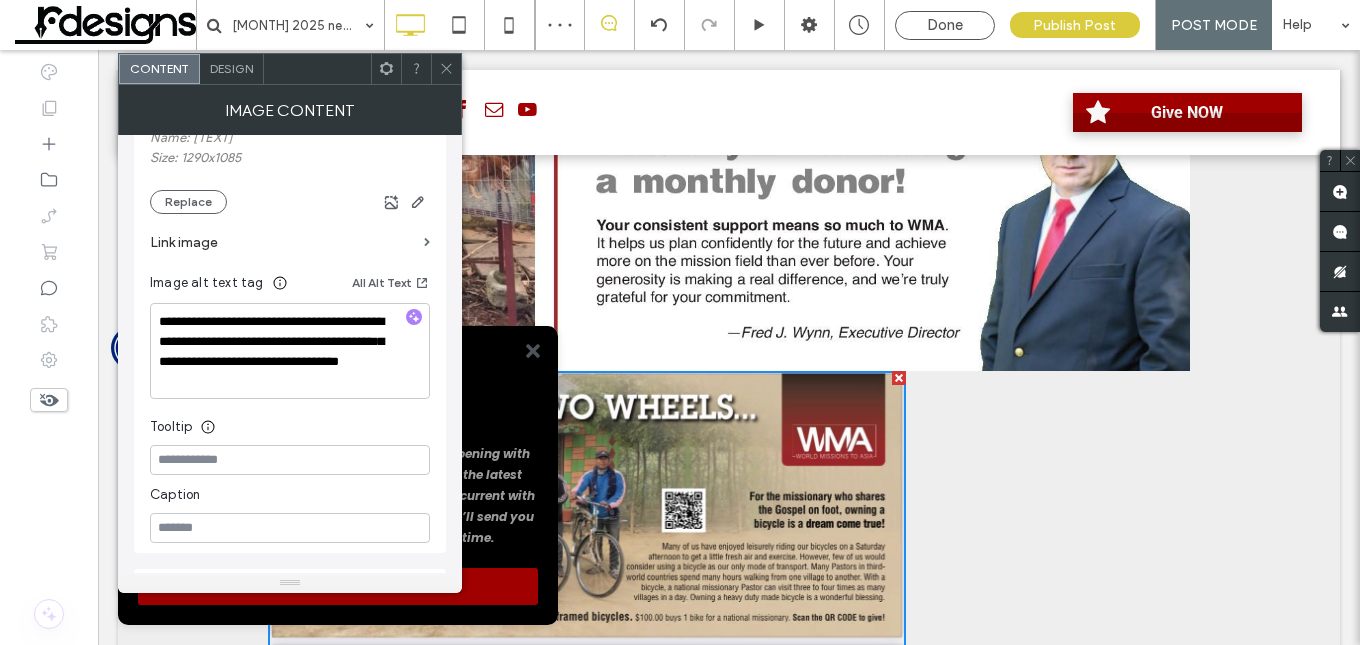 click 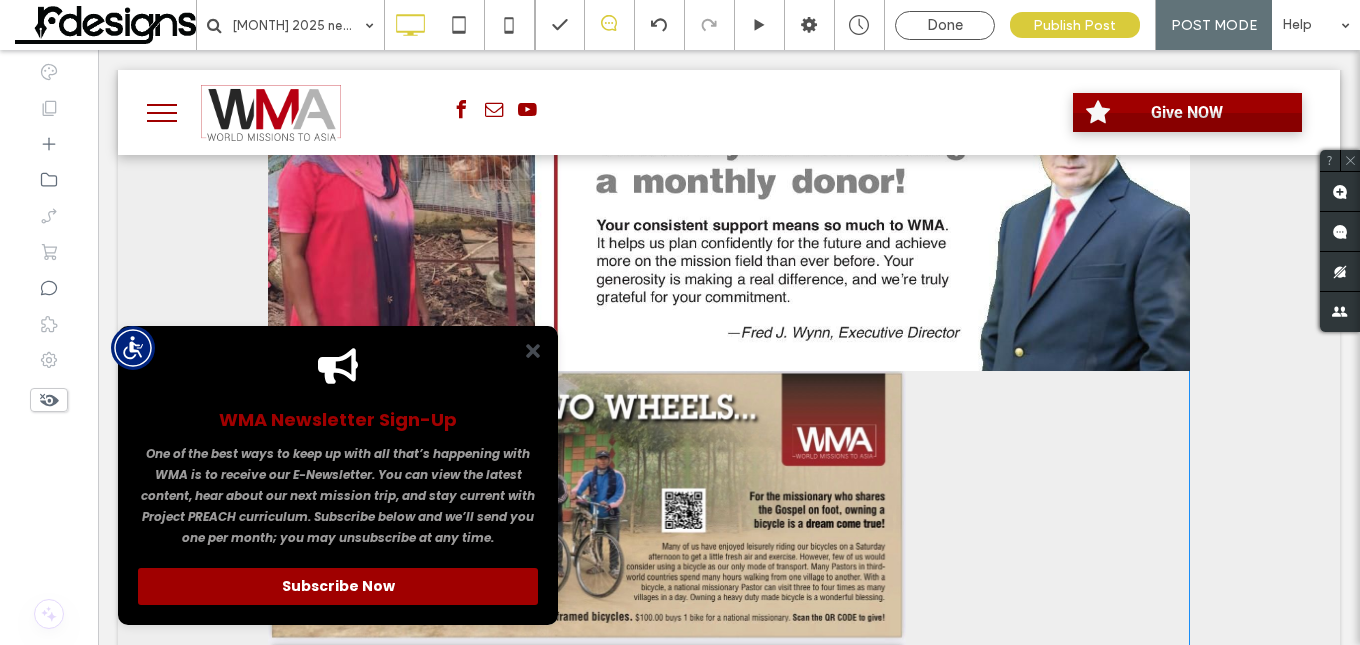 click 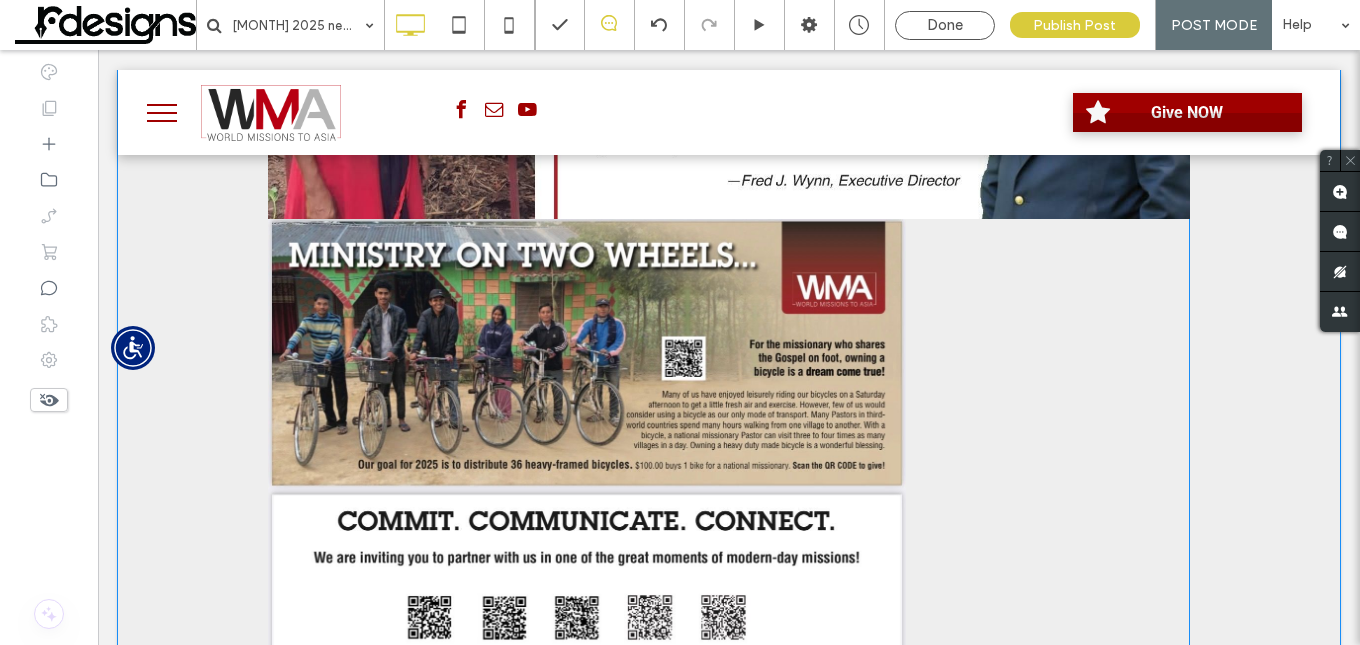 scroll, scrollTop: 4100, scrollLeft: 0, axis: vertical 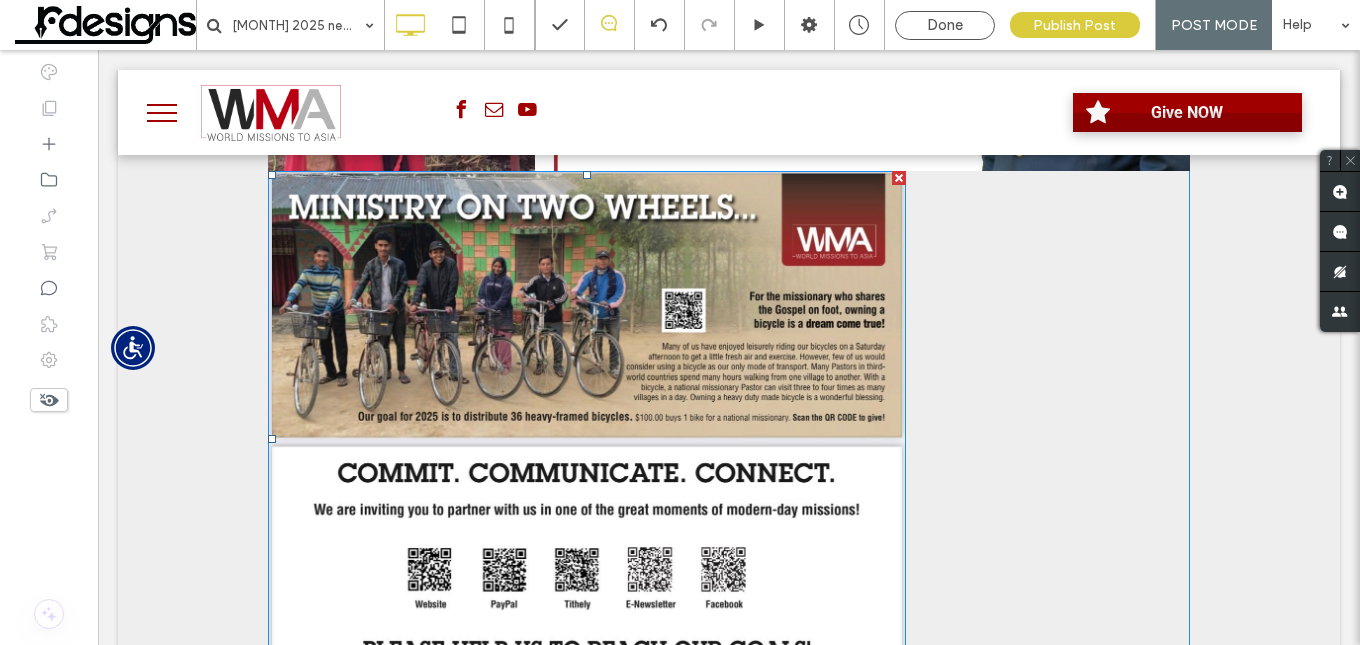 click at bounding box center [587, 439] 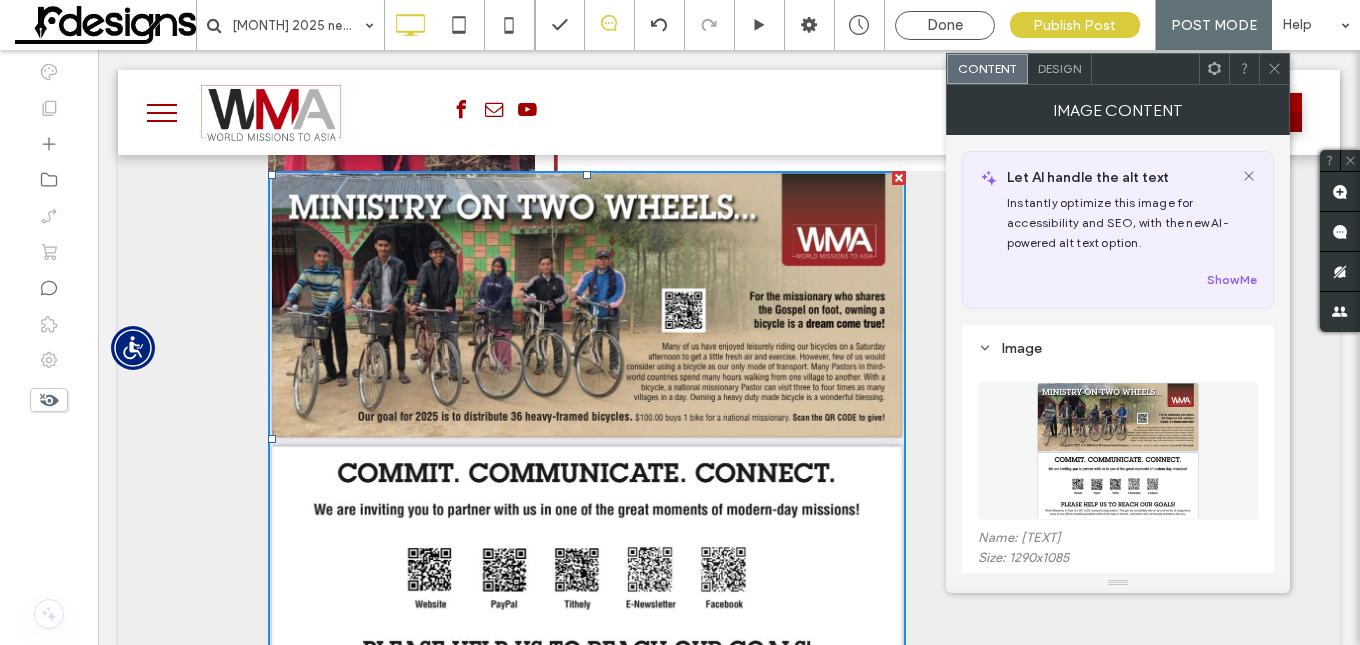 click on "Design" at bounding box center (1060, 69) 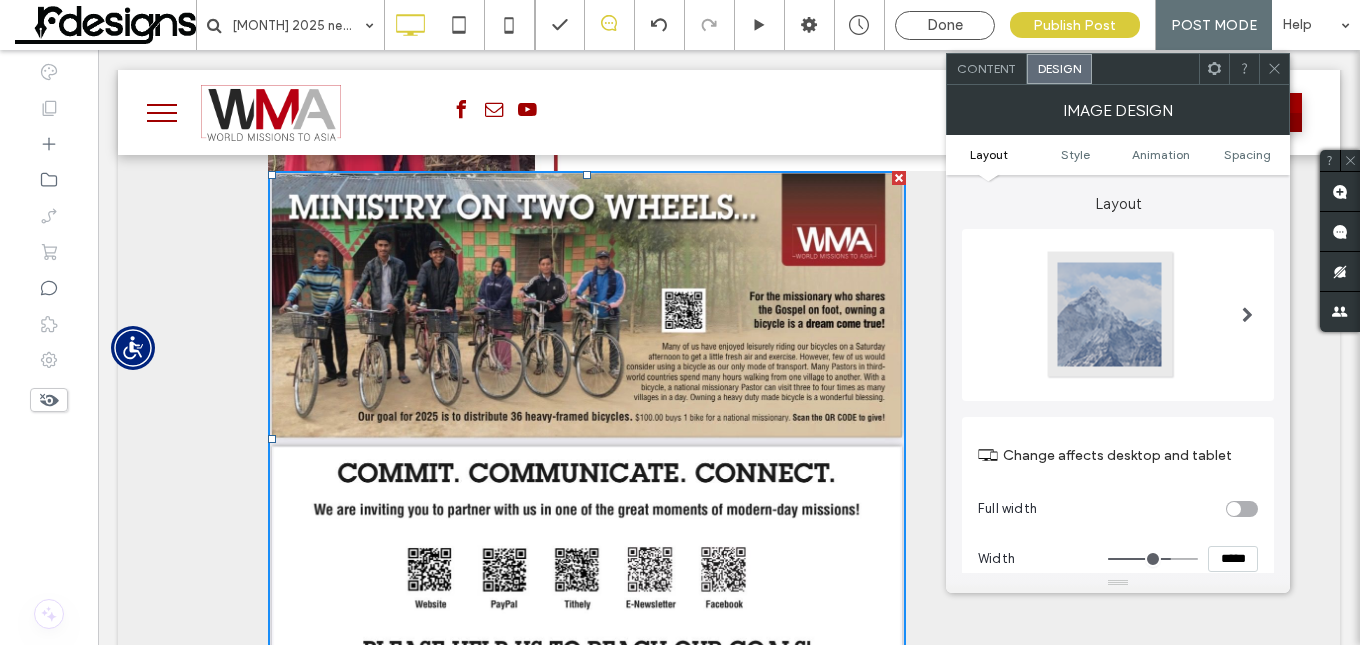 type on "***" 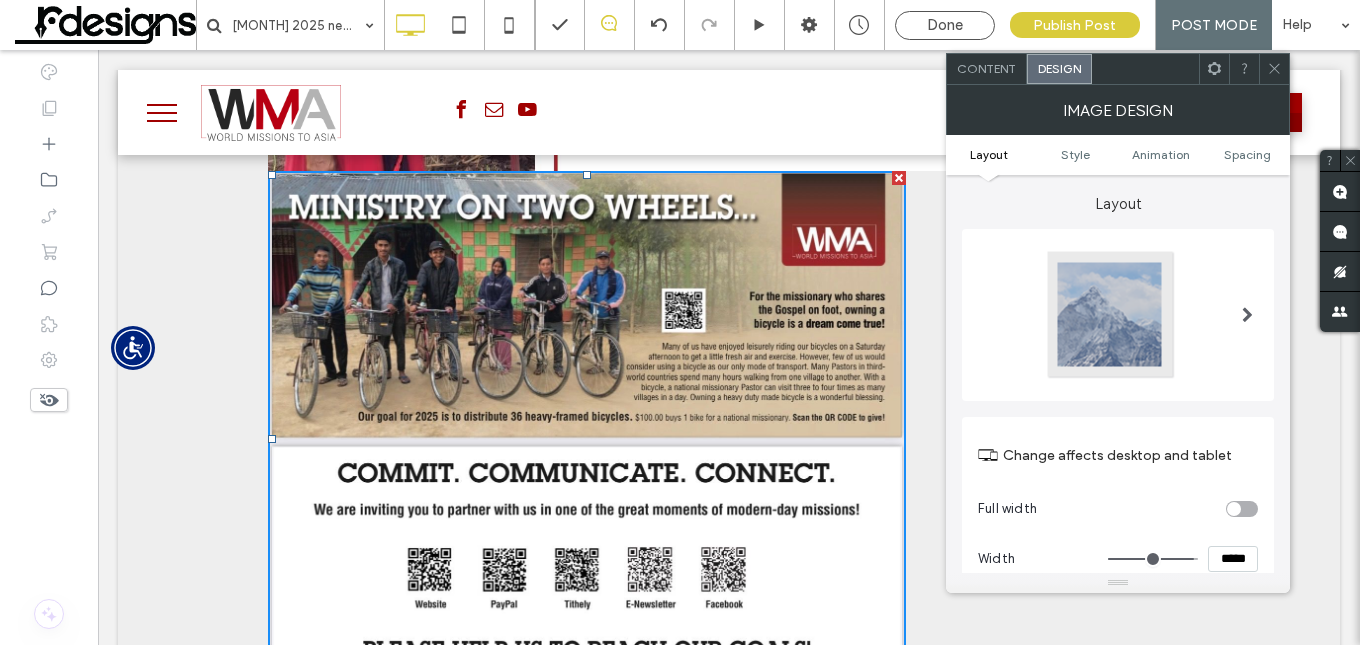 type on "***" 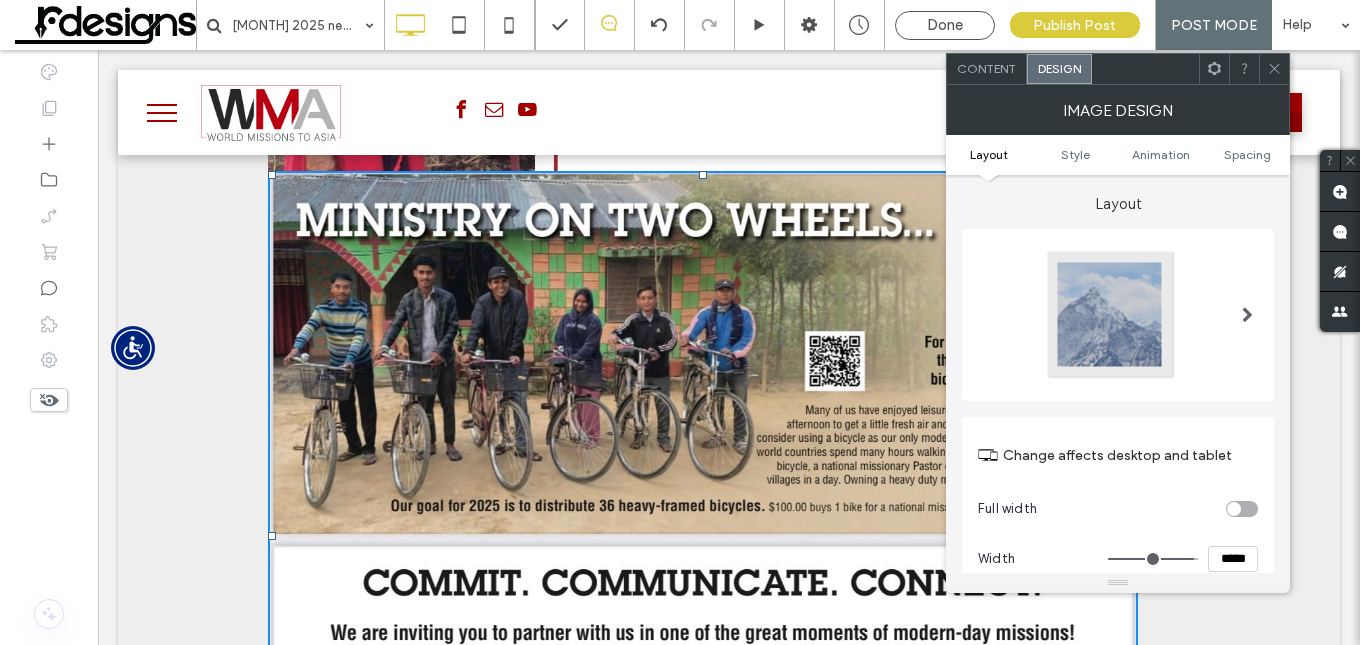 click 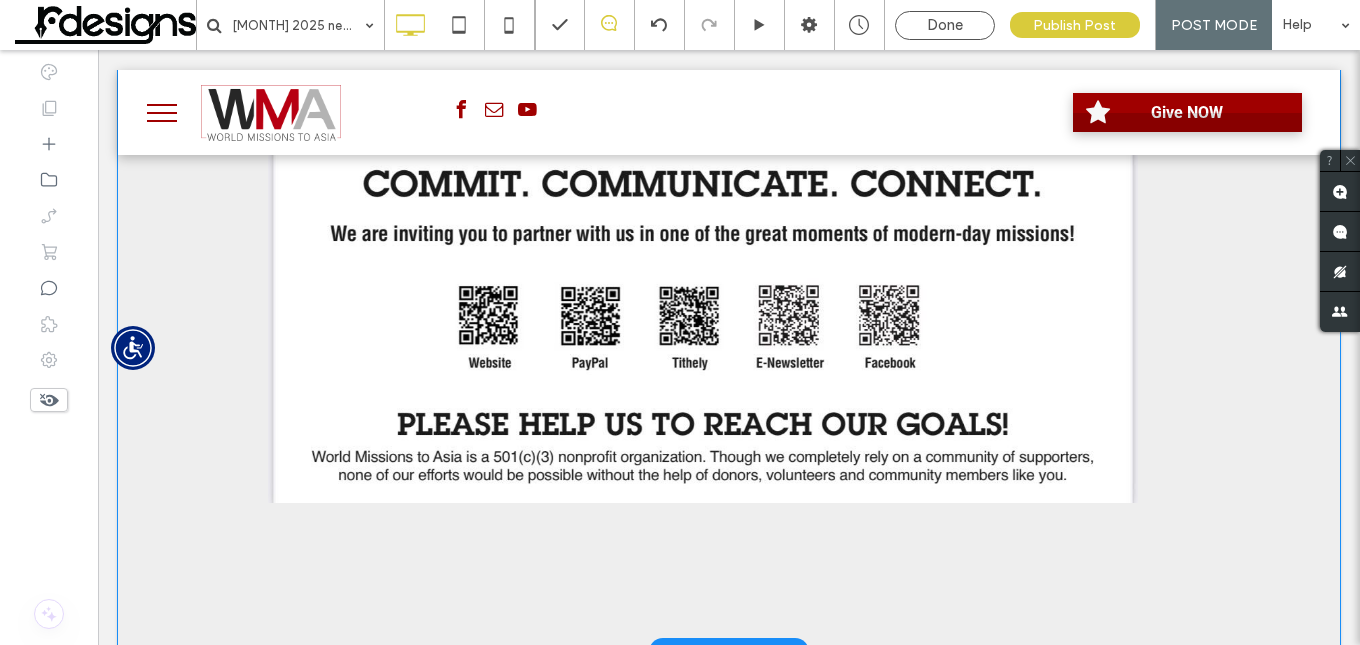 scroll, scrollTop: 4500, scrollLeft: 0, axis: vertical 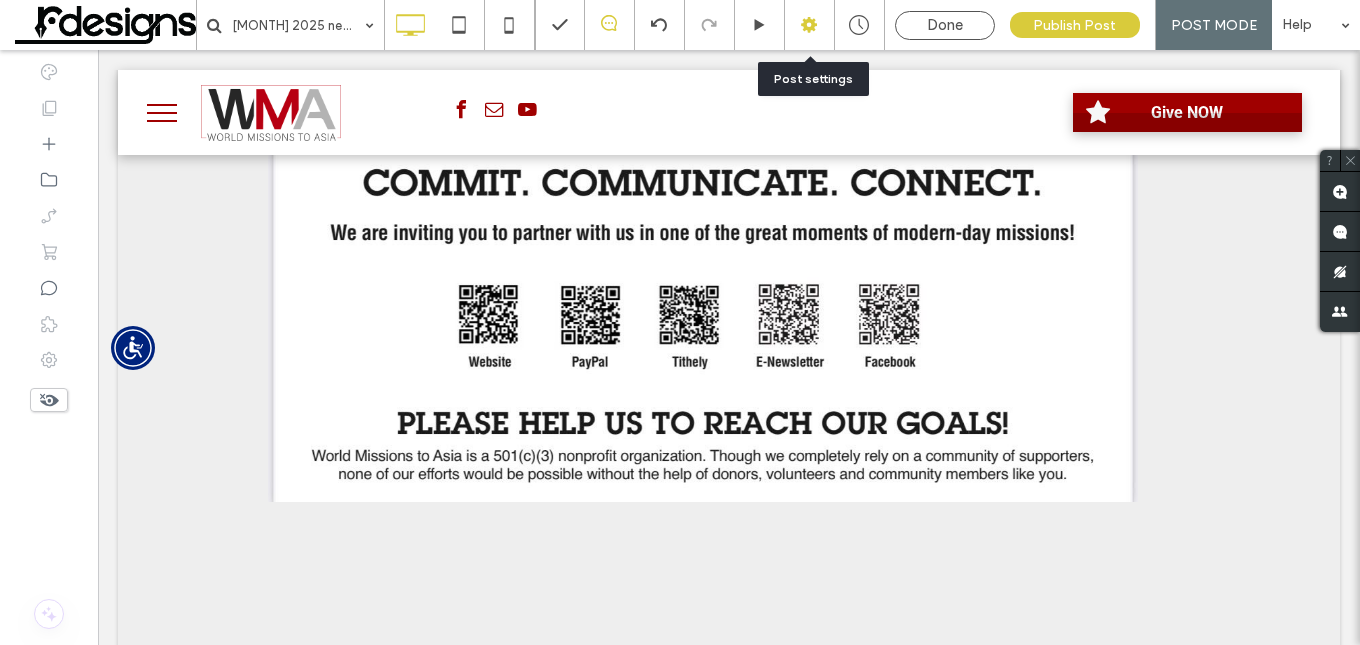 click 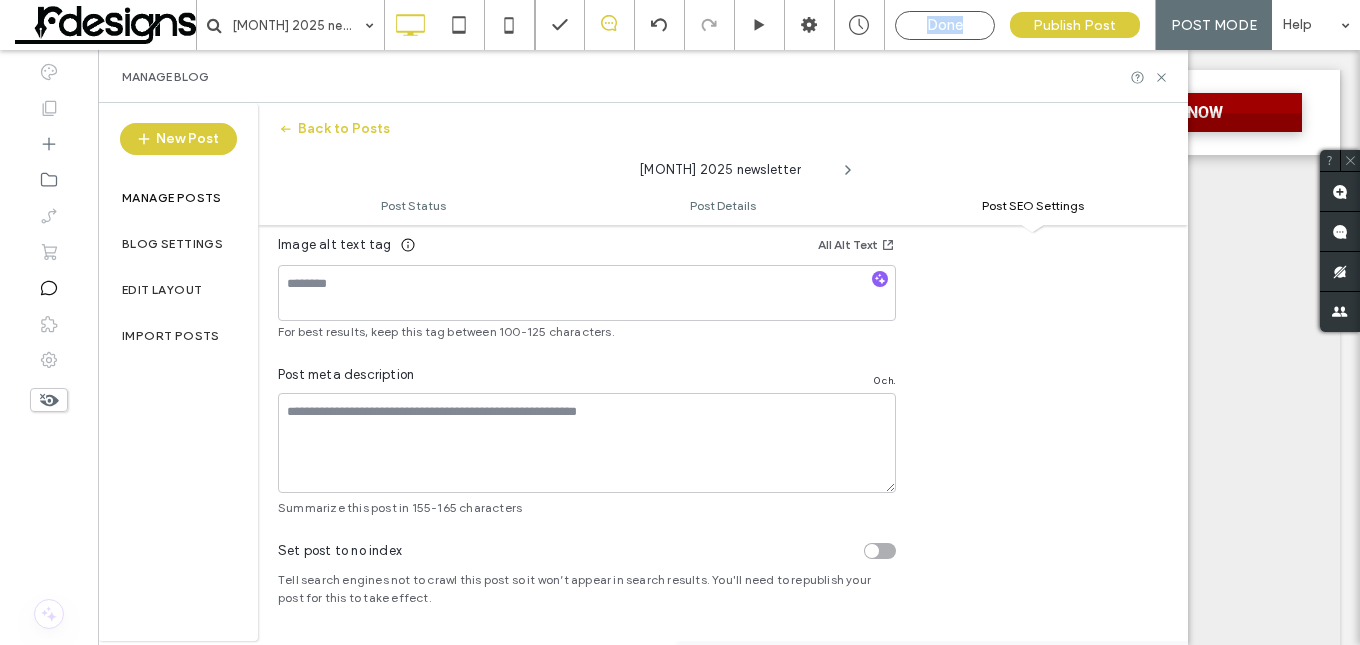 scroll, scrollTop: 1237, scrollLeft: 0, axis: vertical 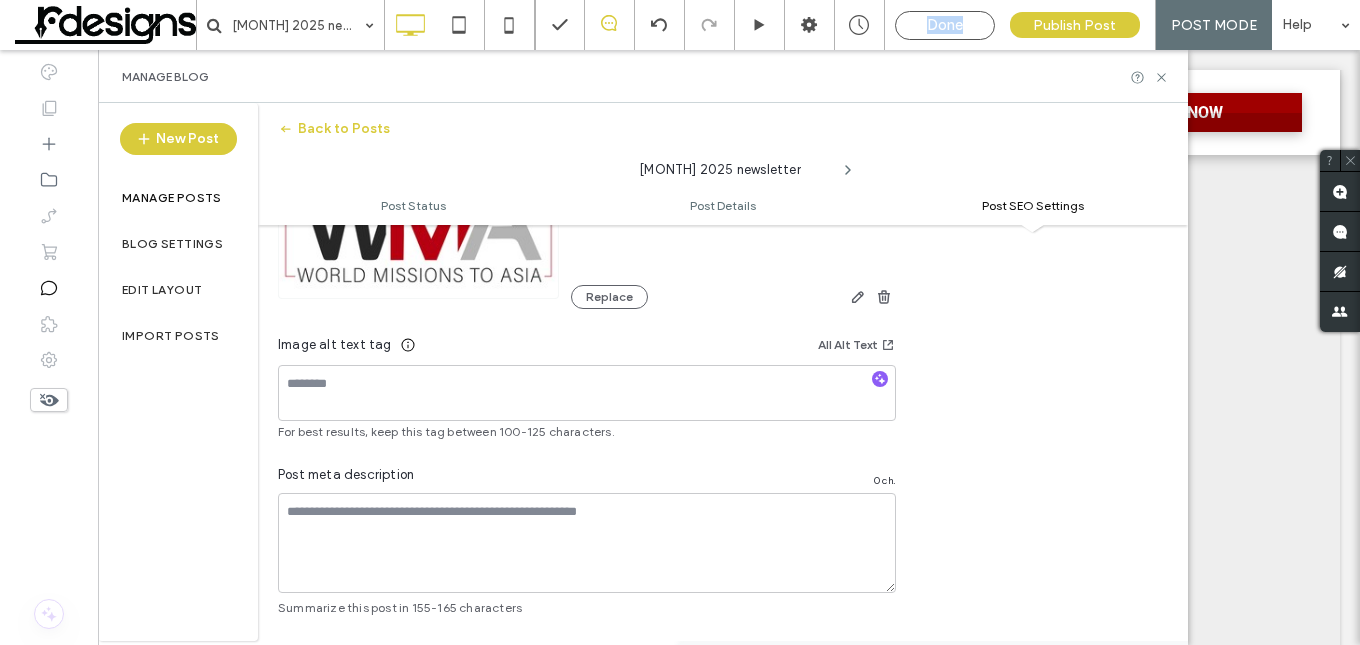 click on "Post SEO Settings" at bounding box center (1033, 205) 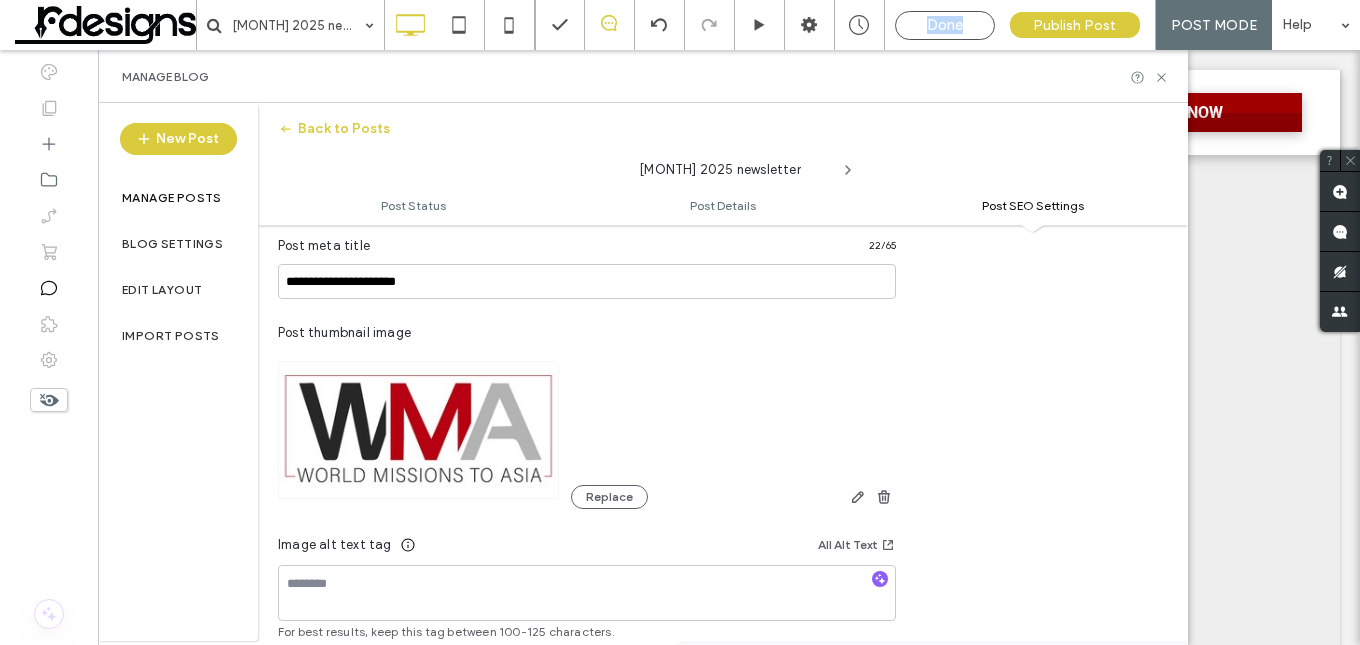 scroll, scrollTop: 937, scrollLeft: 0, axis: vertical 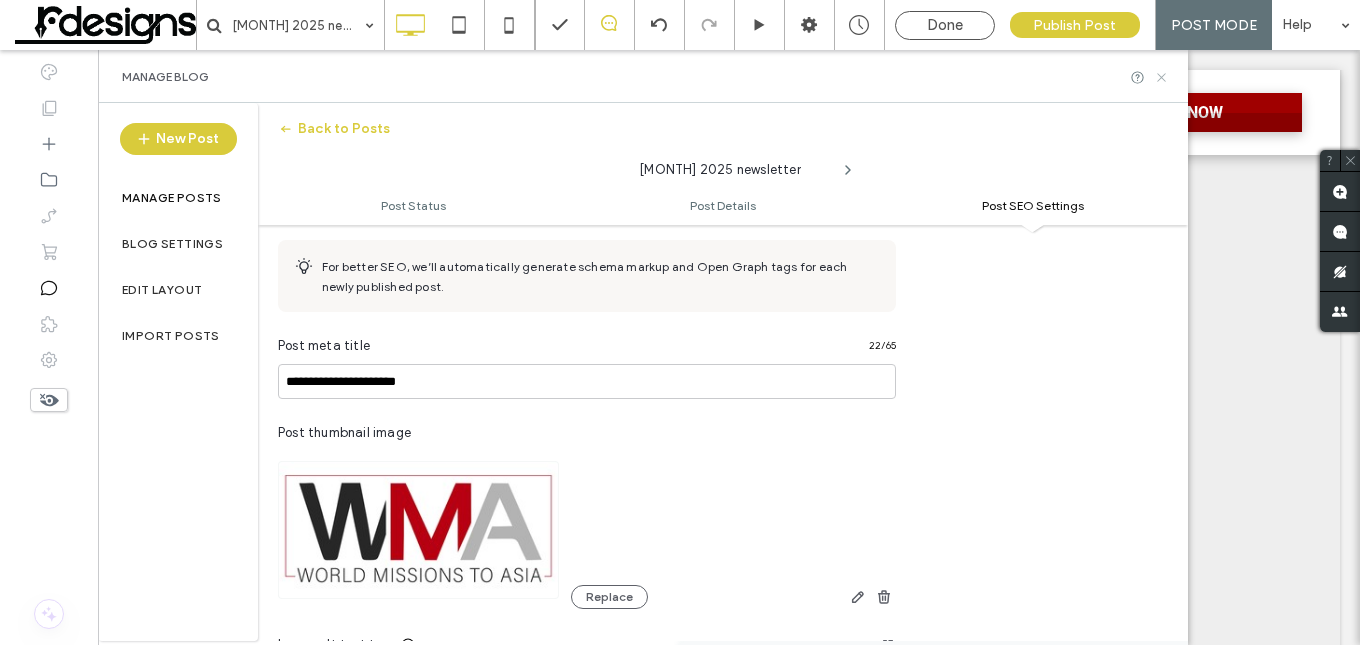 drag, startPoint x: 1155, startPoint y: 74, endPoint x: 924, endPoint y: 11, distance: 239.43684 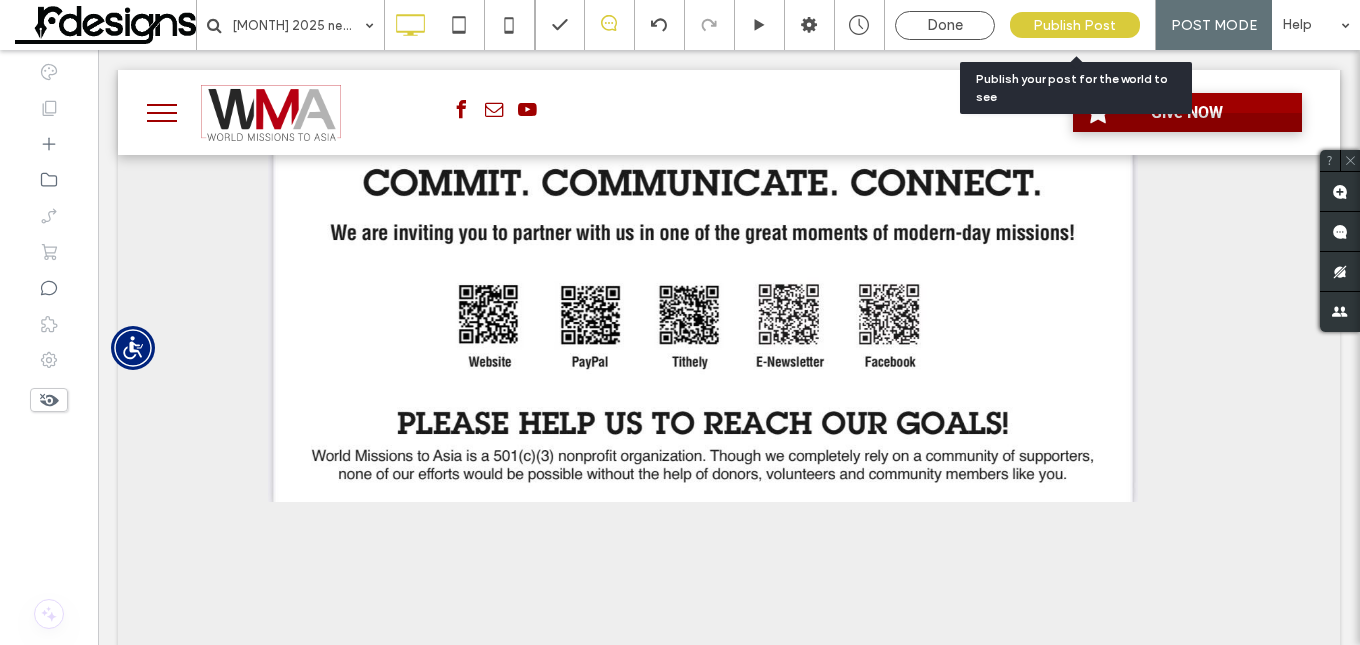 click on "Publish Post" at bounding box center [1074, 25] 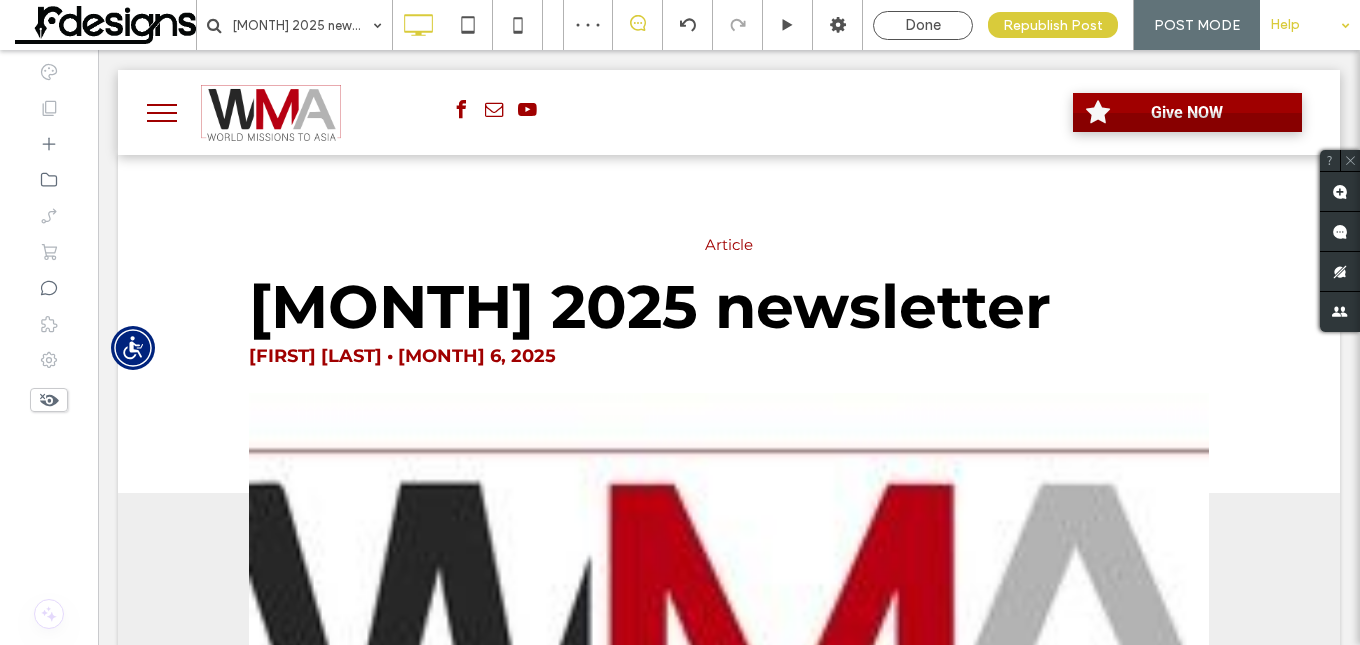 scroll, scrollTop: 0, scrollLeft: 0, axis: both 